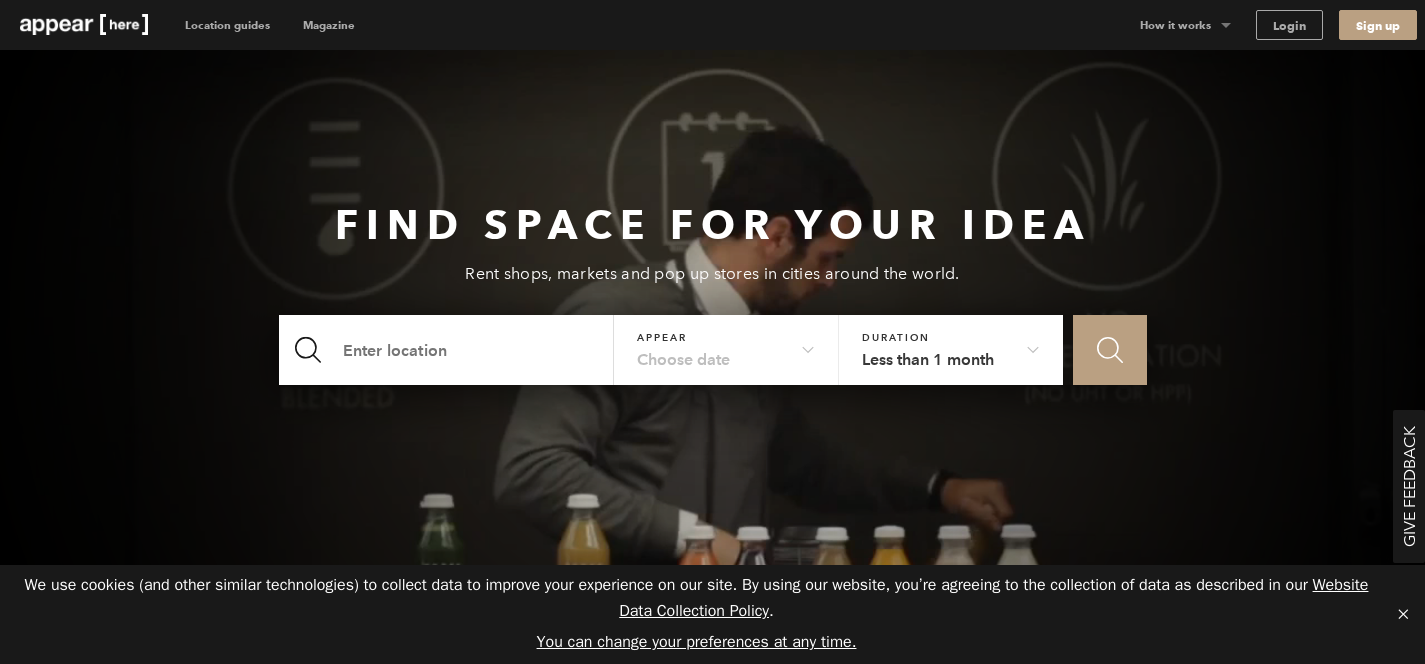 scroll, scrollTop: 0, scrollLeft: 0, axis: both 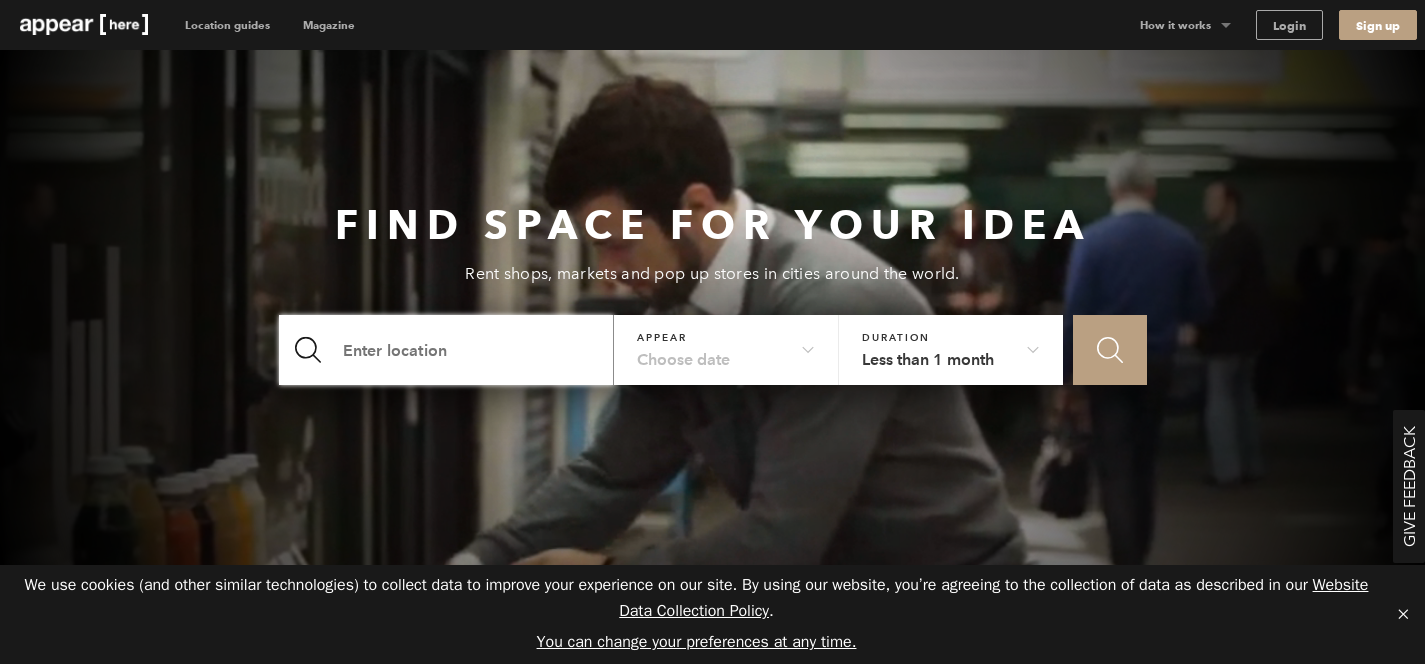click at bounding box center [447, 350] 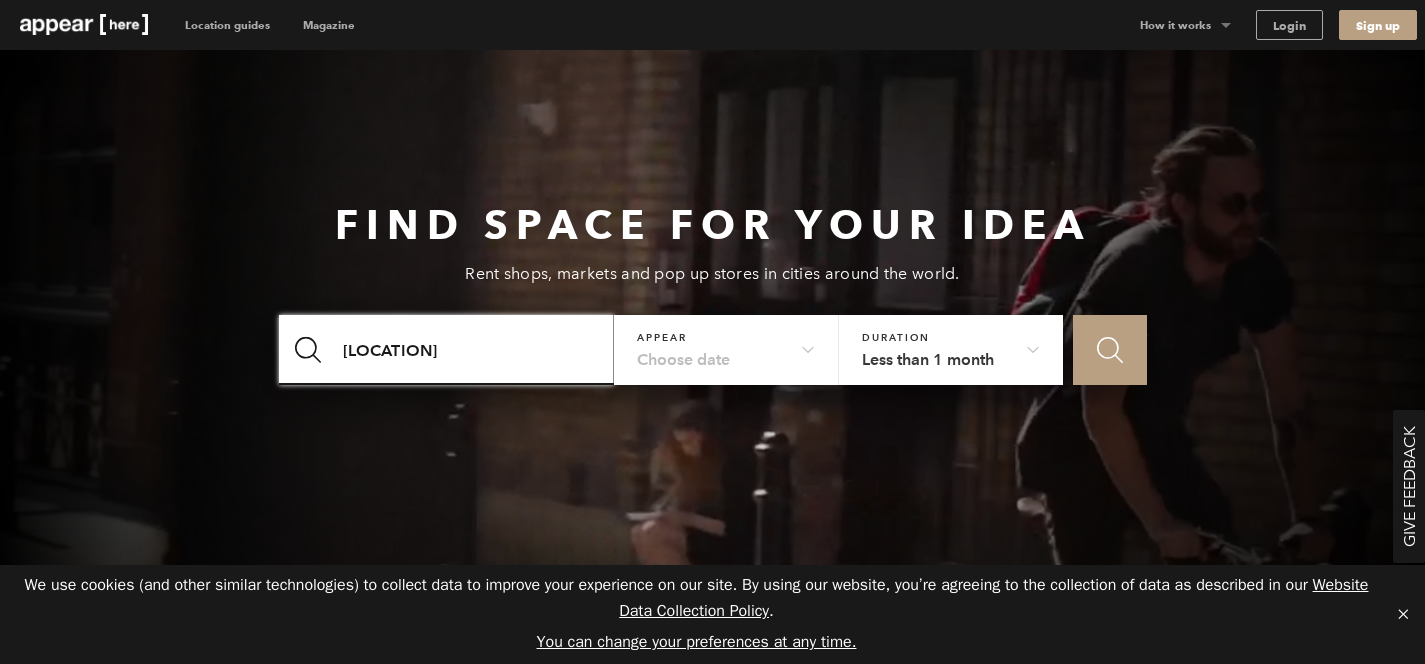 type on "notting hill" 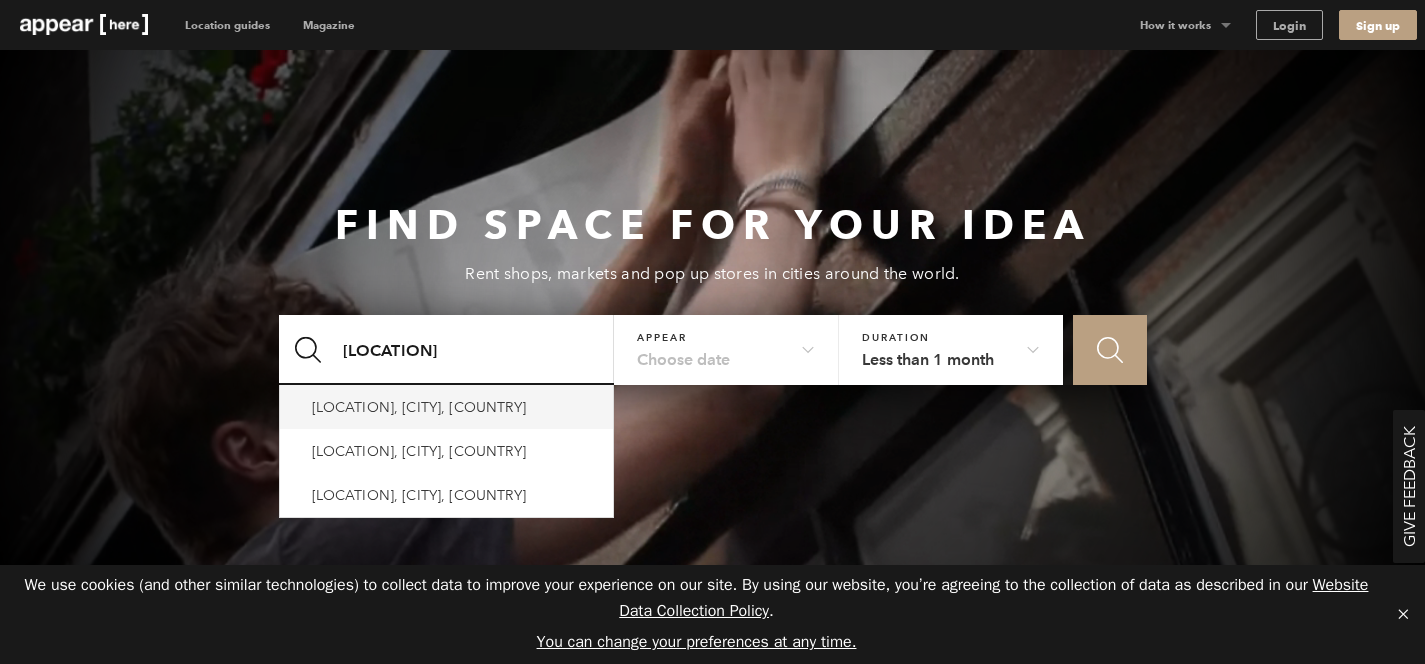 click on "Notting Hill, London, UK" at bounding box center (447, 407) 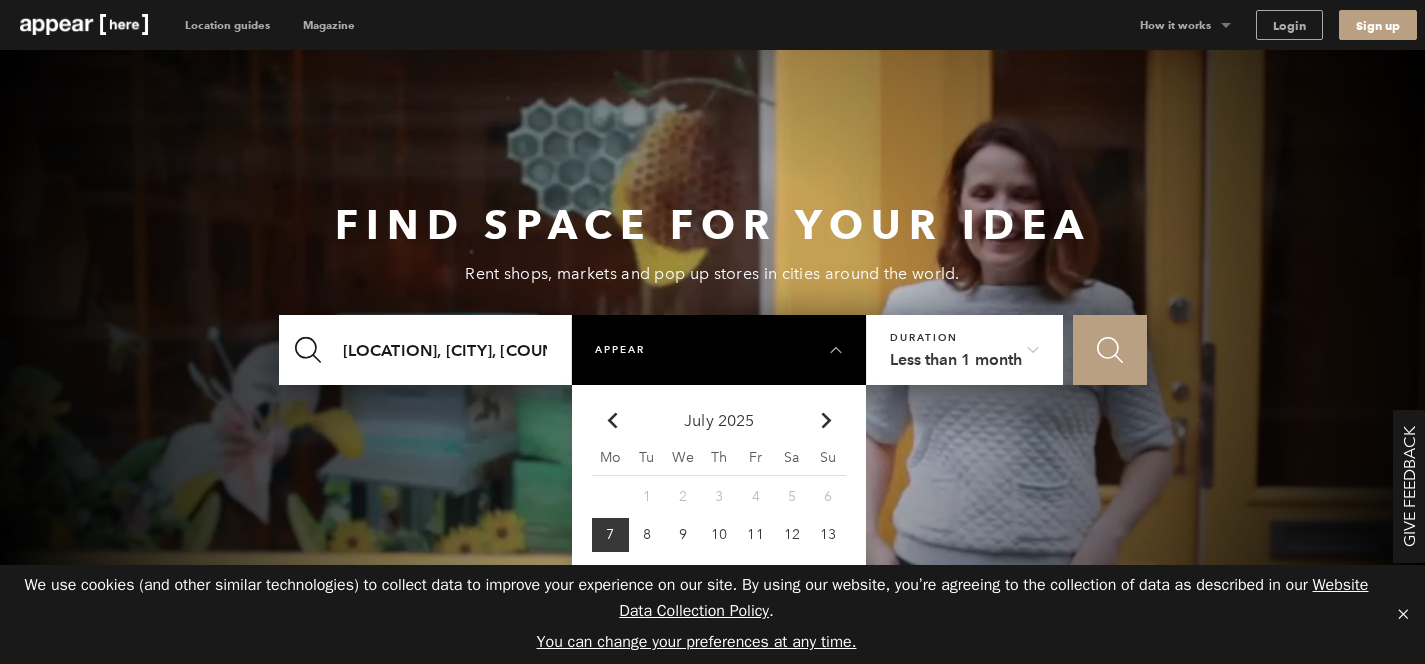 click on "Icon Search" at bounding box center [1109, 350] 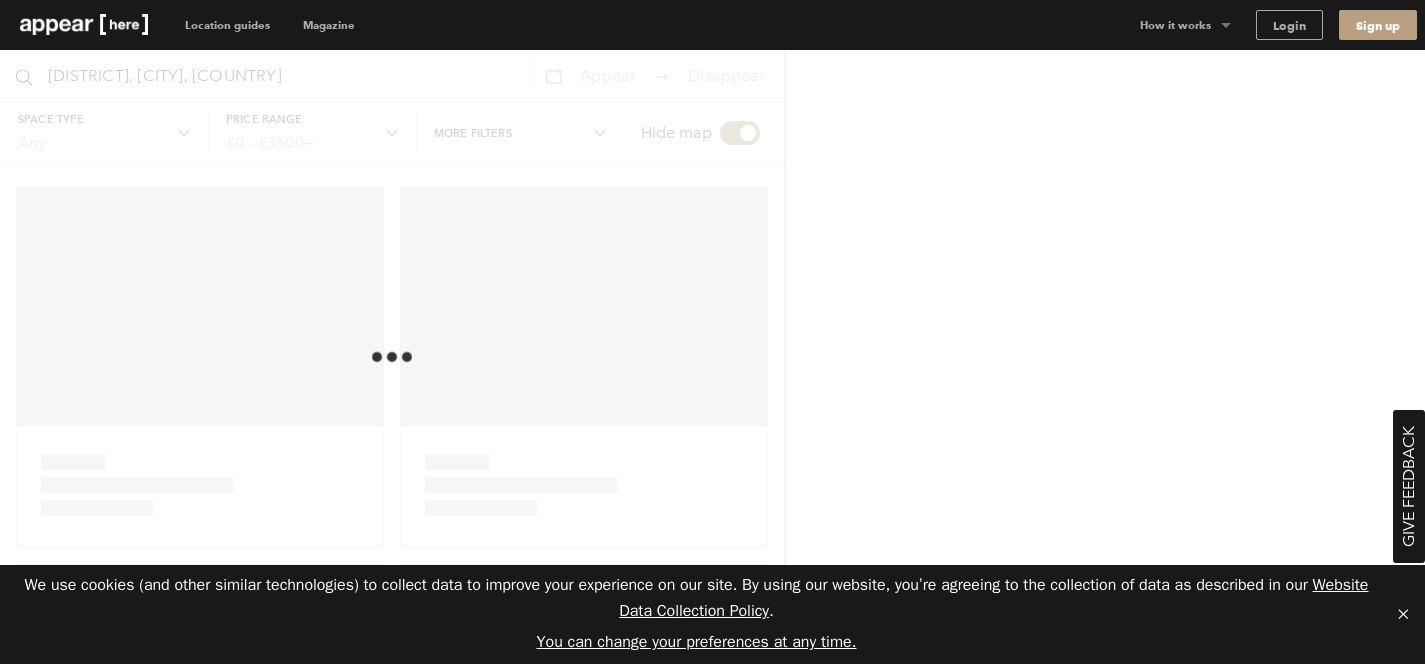 scroll, scrollTop: 0, scrollLeft: 0, axis: both 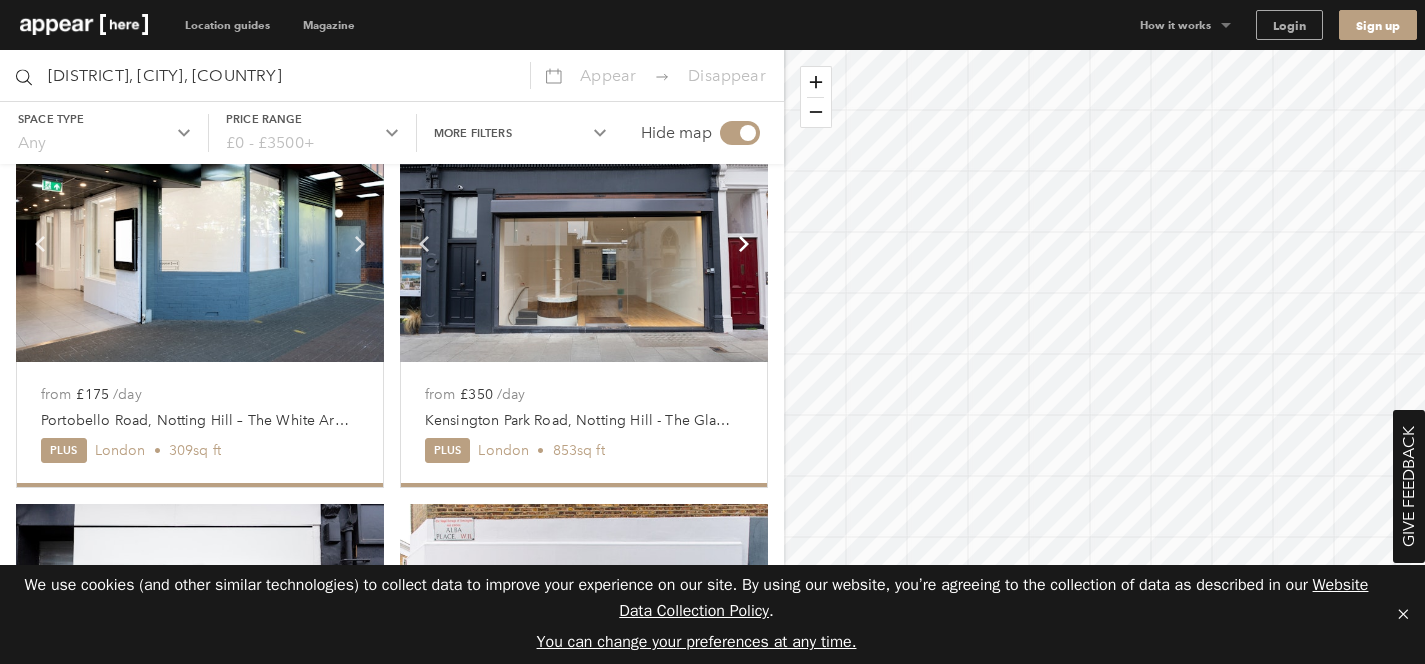 click at bounding box center [360, 244] 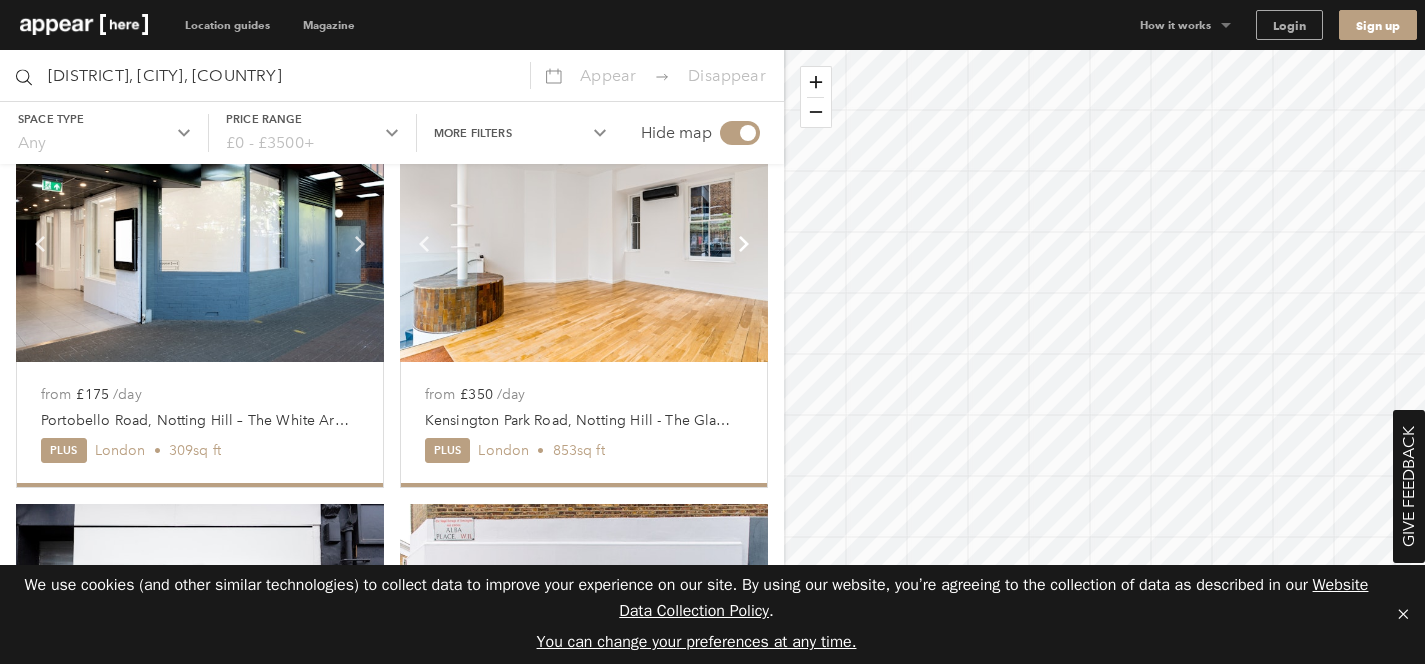click at bounding box center [360, 244] 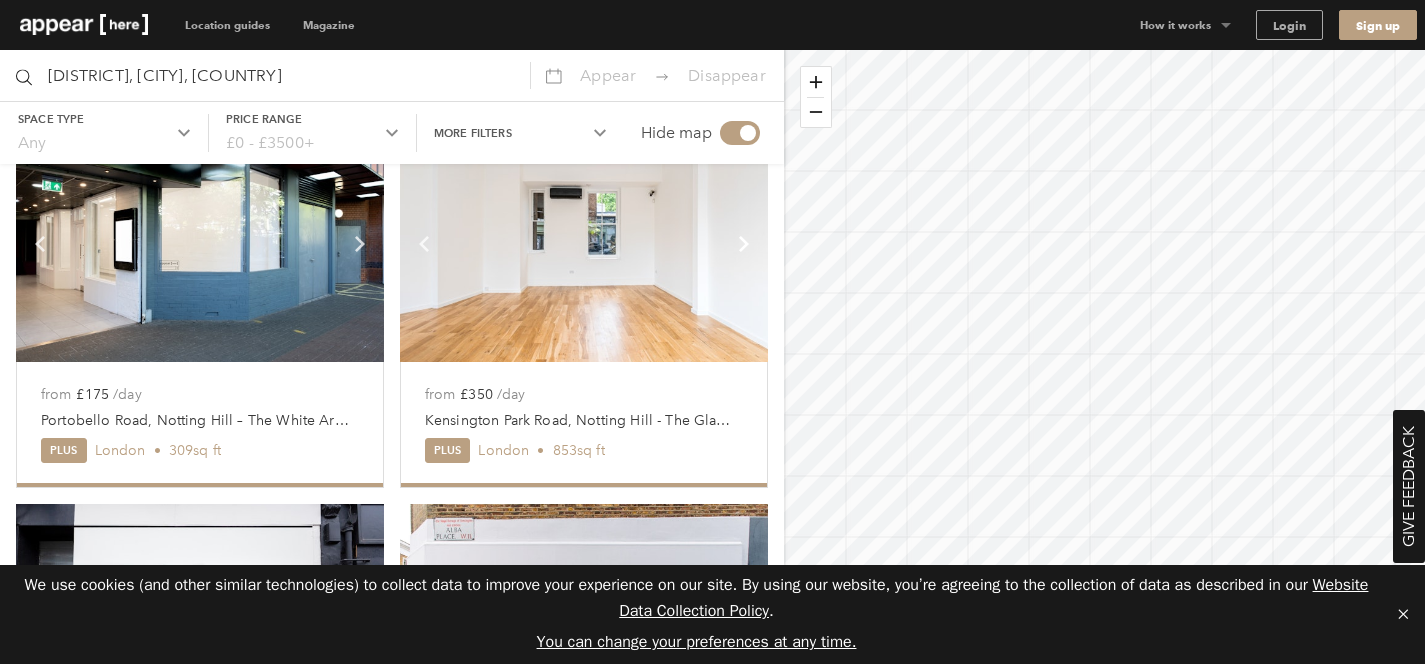click at bounding box center (360, 244) 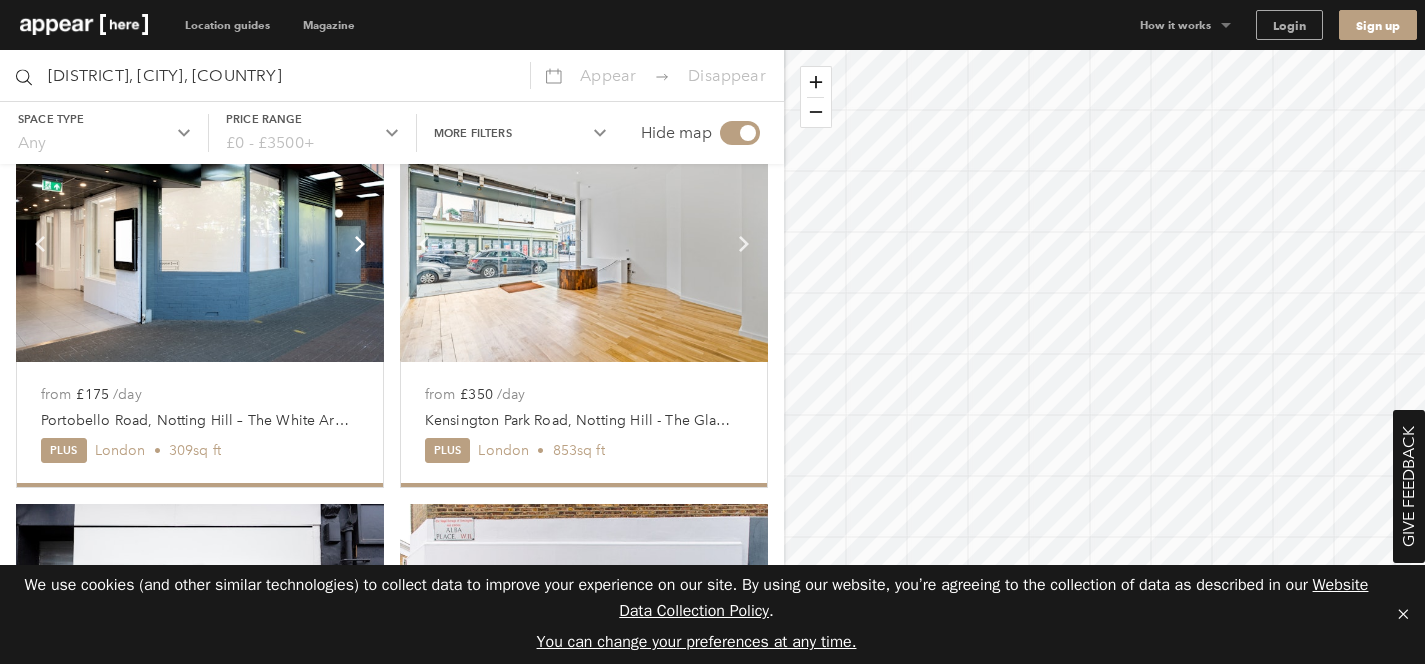 click at bounding box center [360, 244] 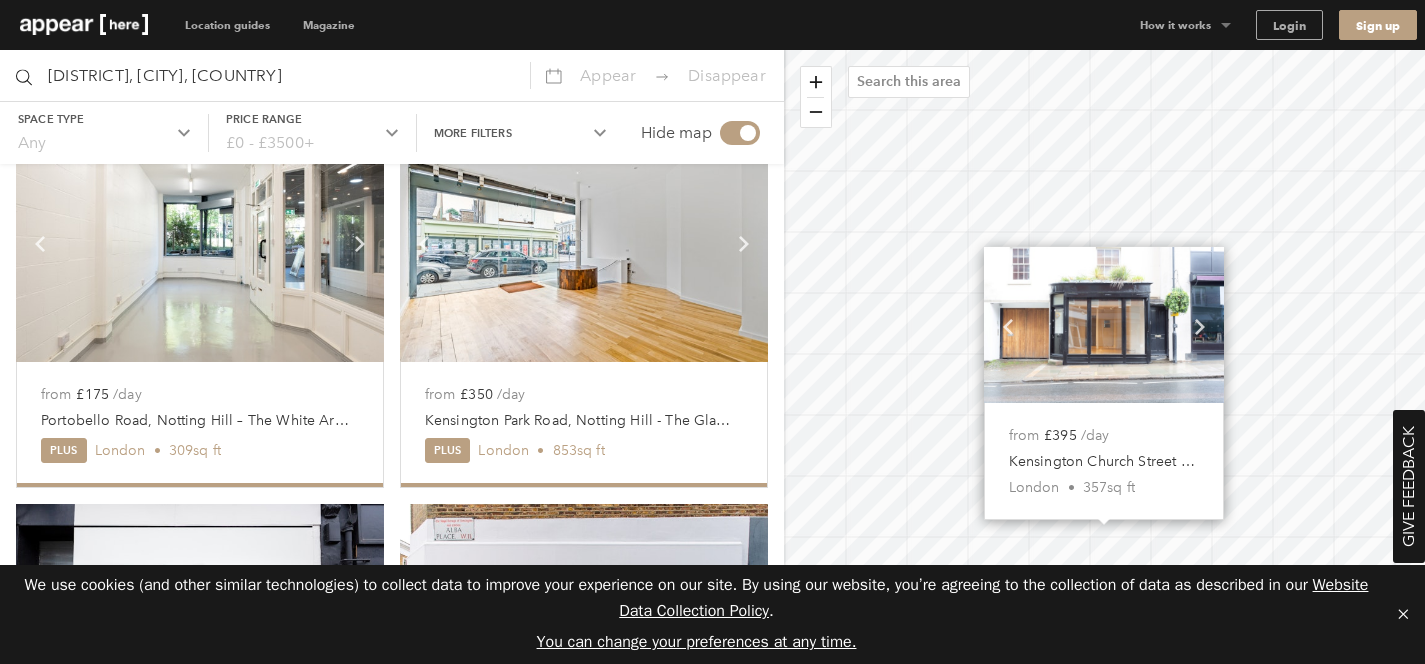 click at bounding box center [1104, 325] 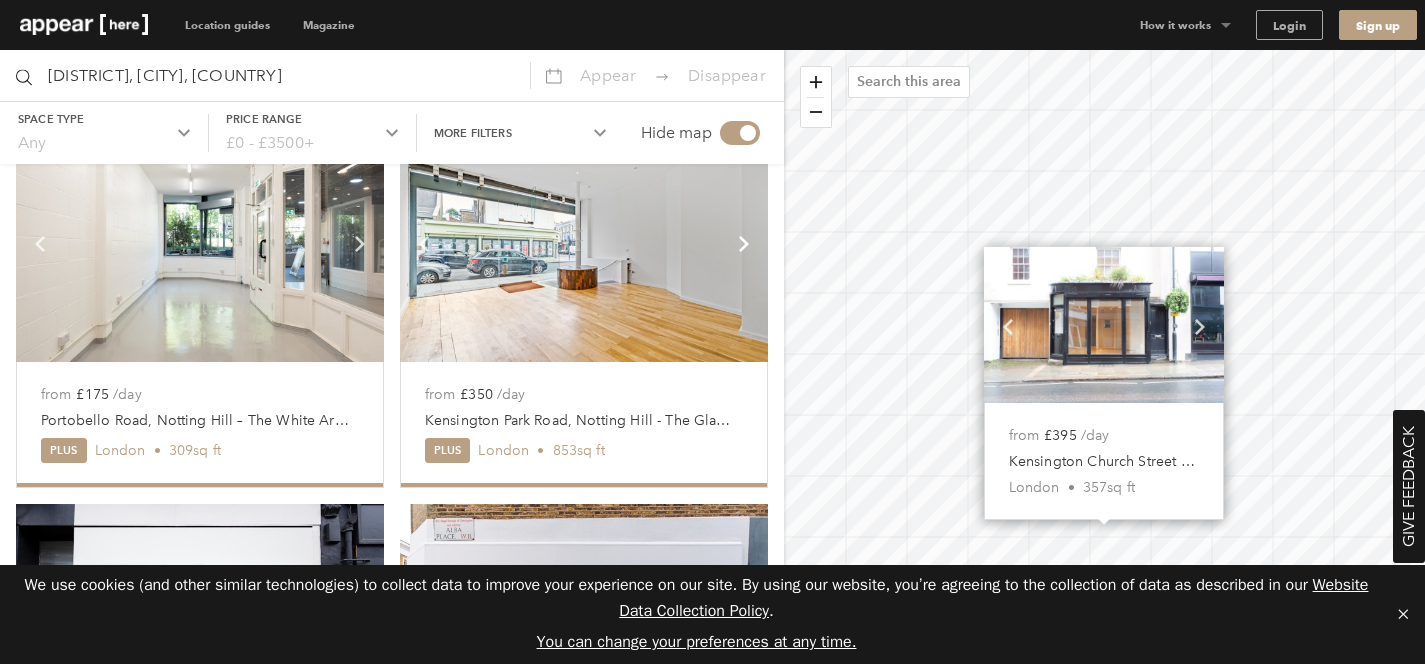 click on "Chevron-up" at bounding box center (360, 244) 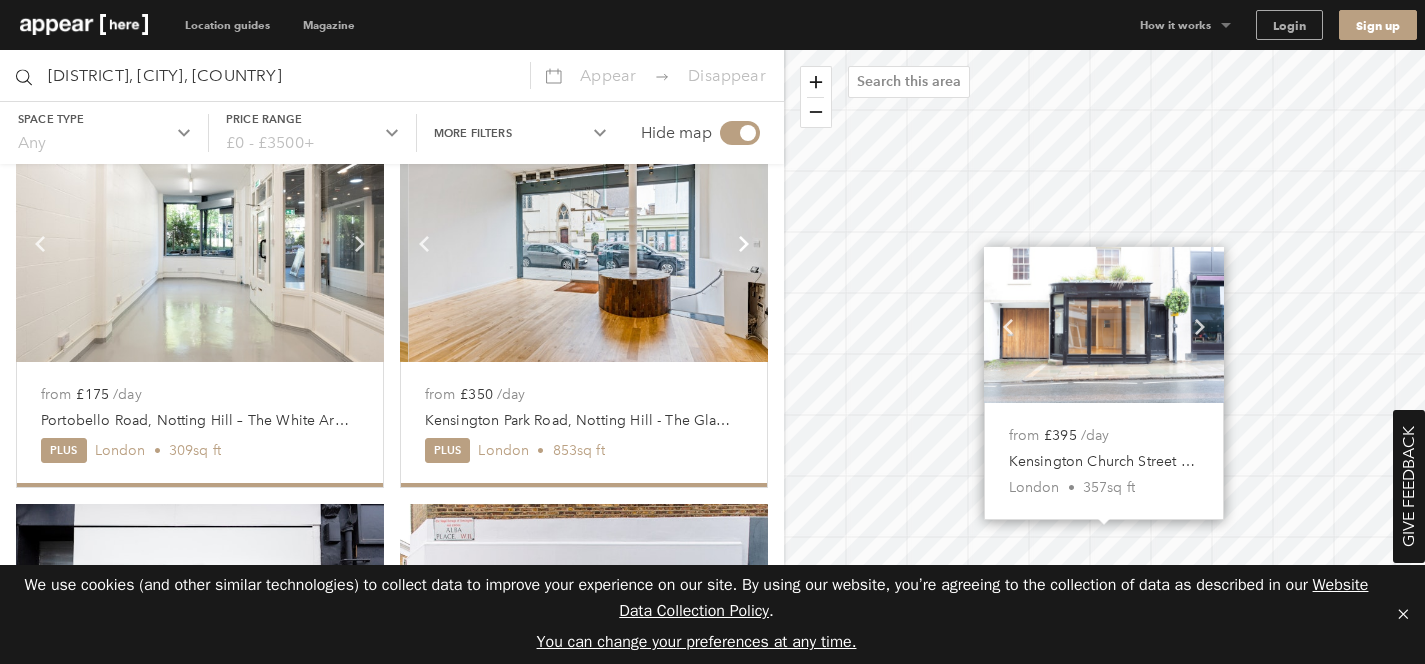 click on "Chevron-up" at bounding box center [360, 244] 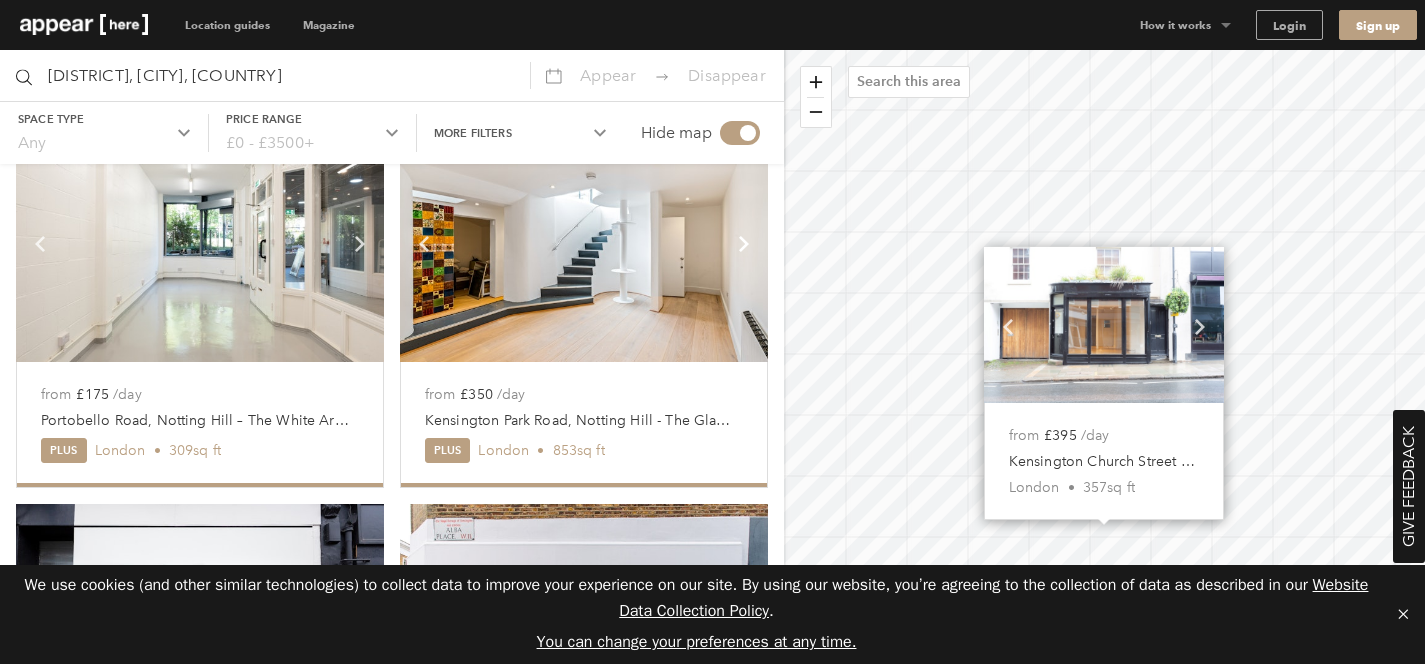 click on "Chevron-up" at bounding box center (360, 244) 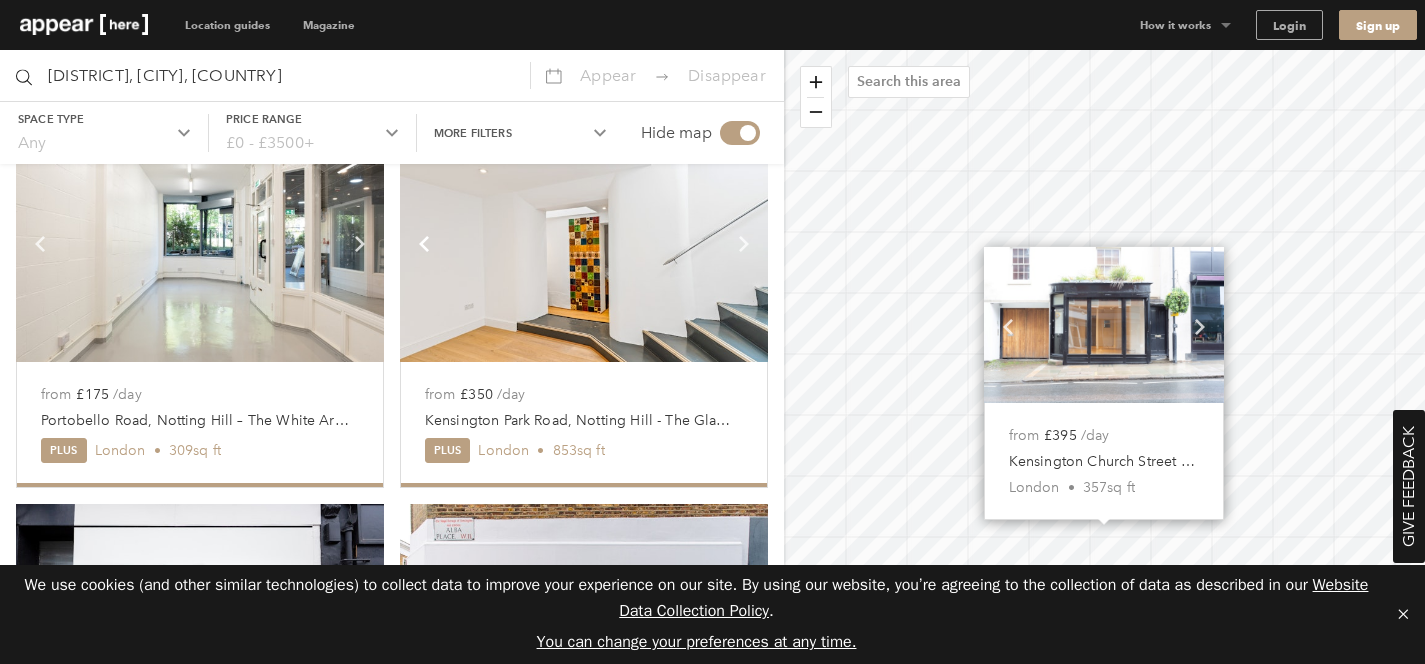 click at bounding box center (40, 244) 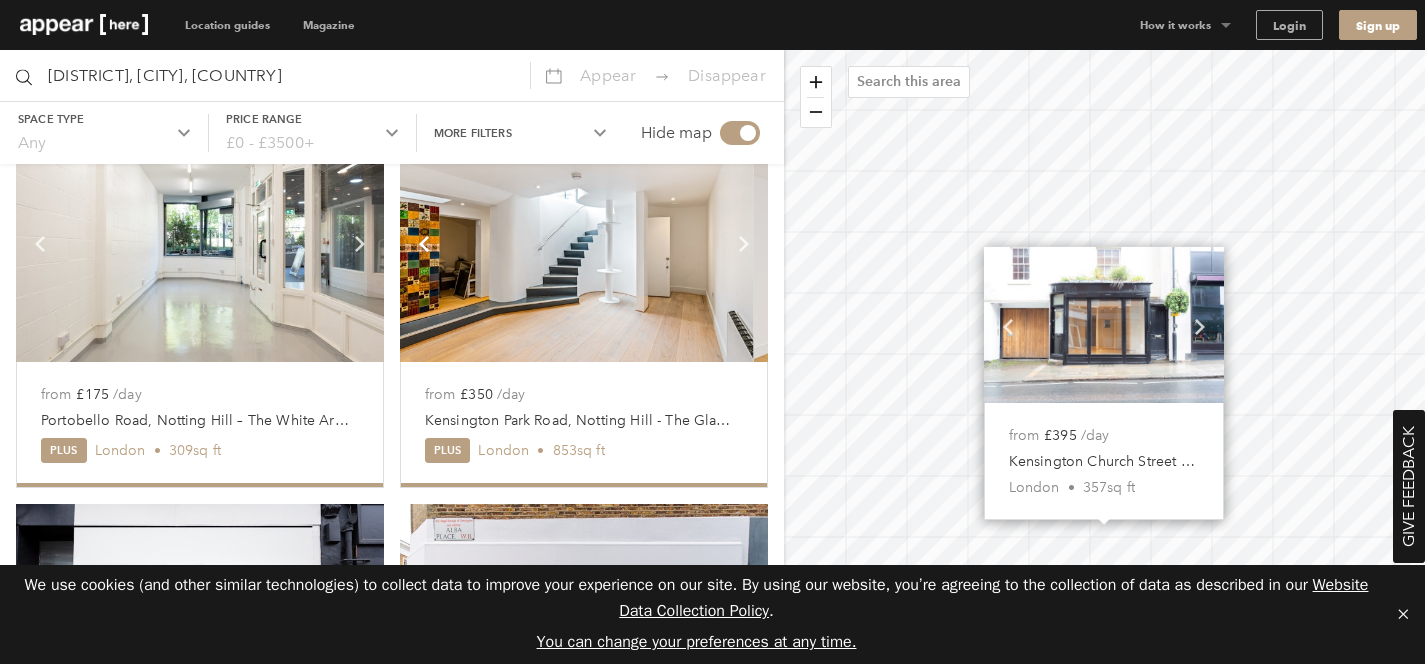 click at bounding box center (40, 244) 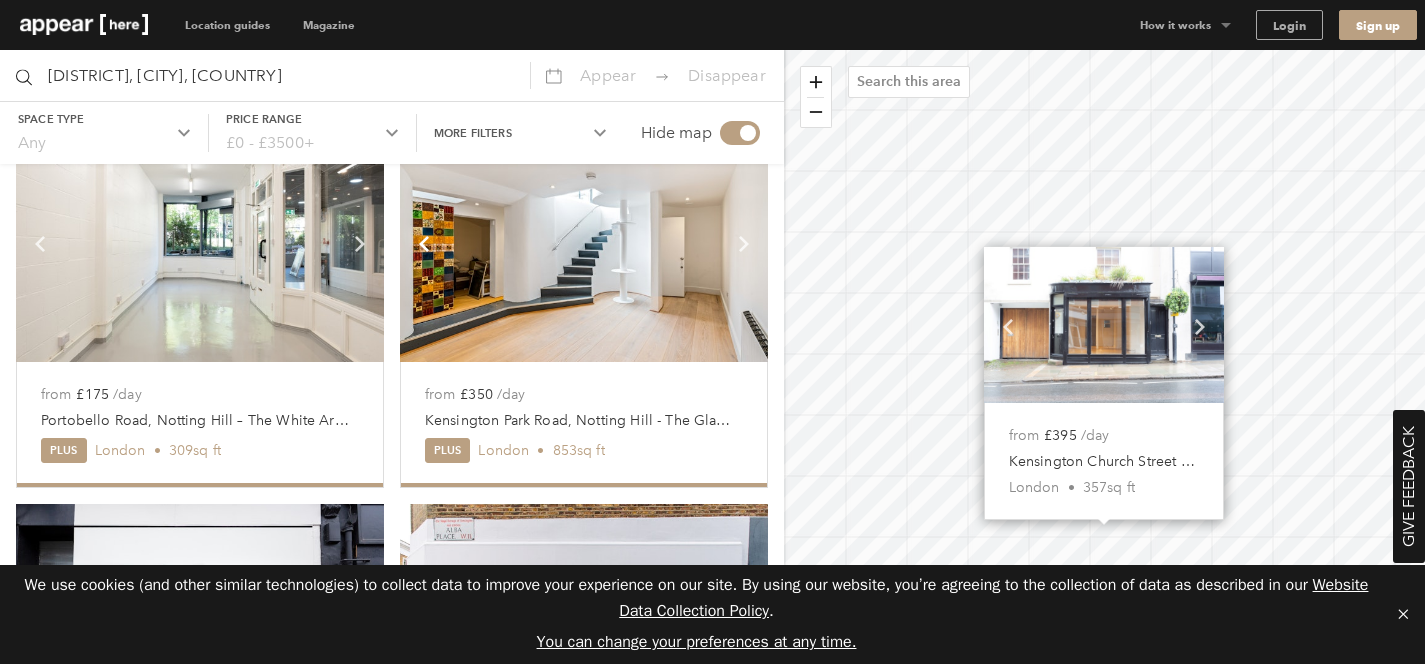 click at bounding box center [40, 244] 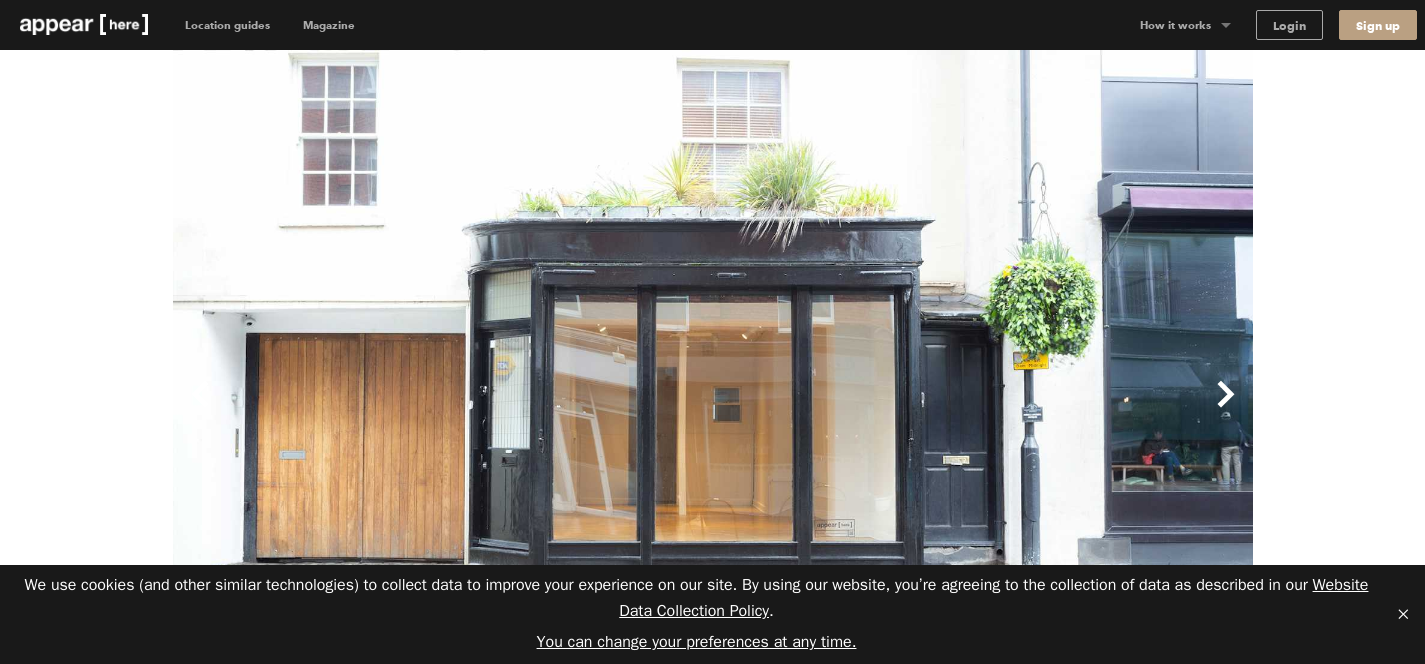 scroll, scrollTop: 0, scrollLeft: 0, axis: both 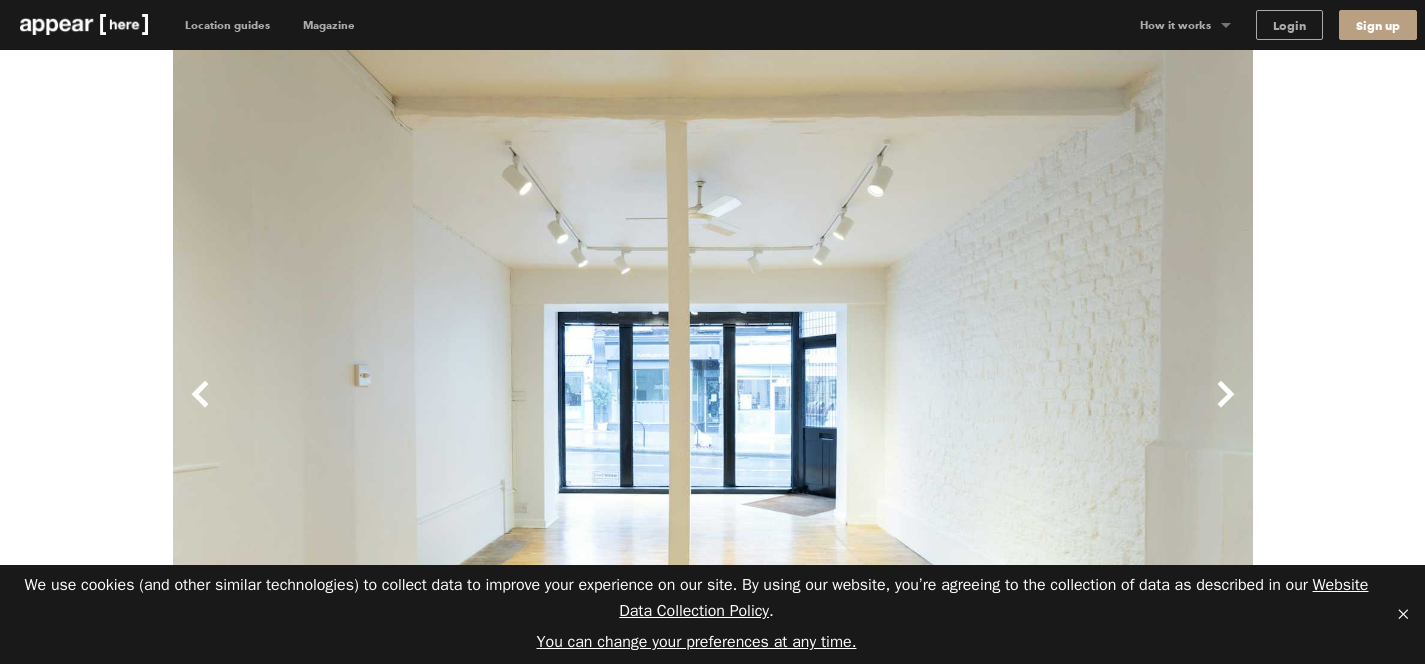 click at bounding box center (84, 24) 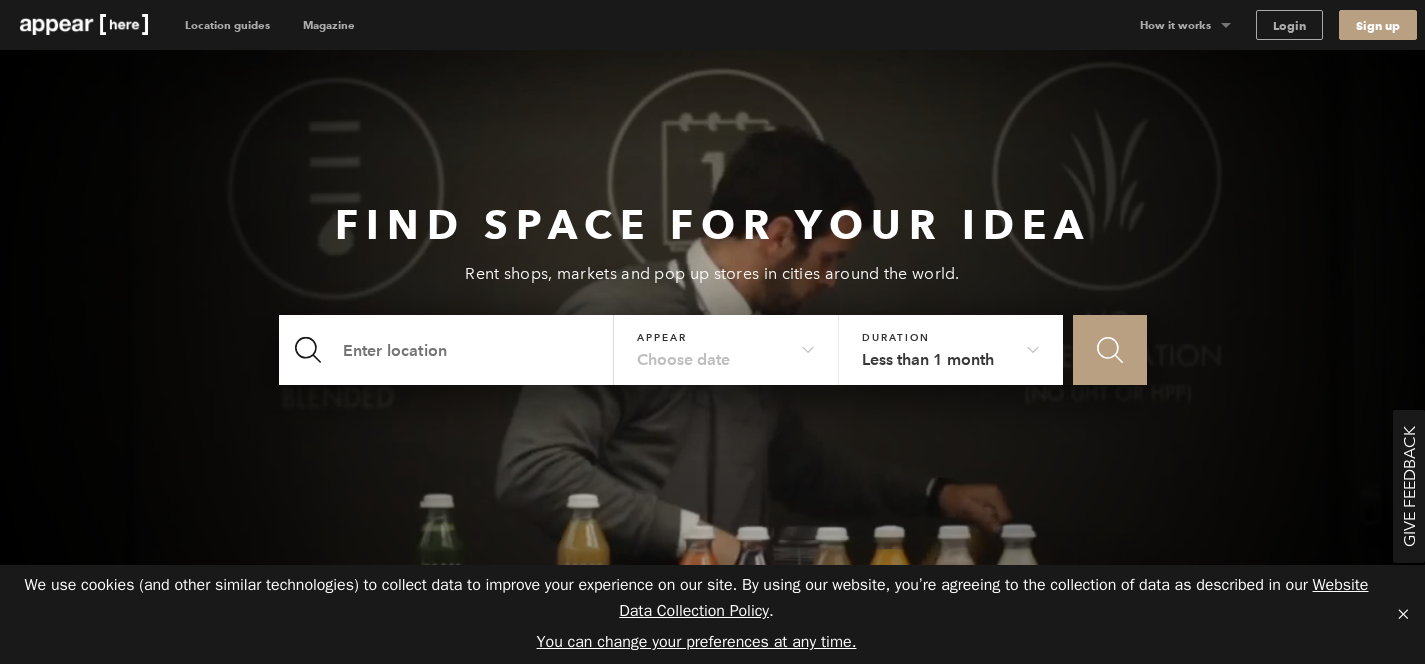 scroll, scrollTop: 0, scrollLeft: 0, axis: both 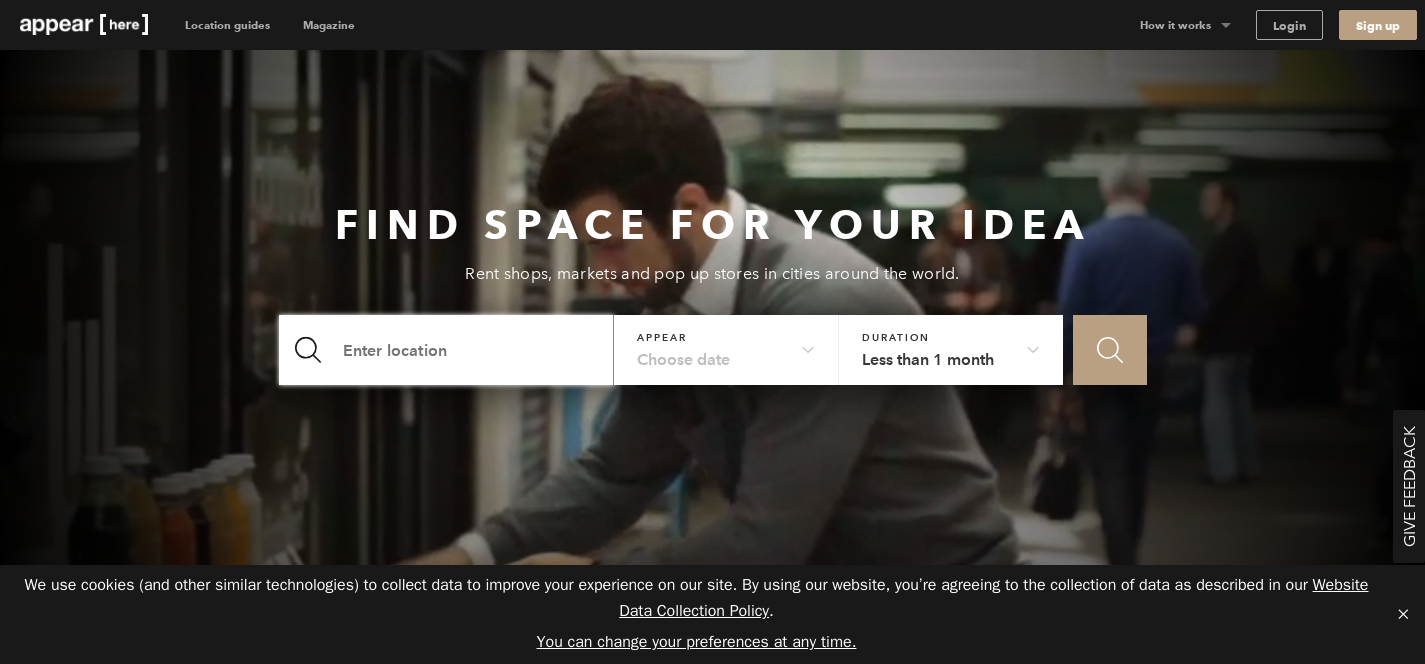 click at bounding box center (447, 350) 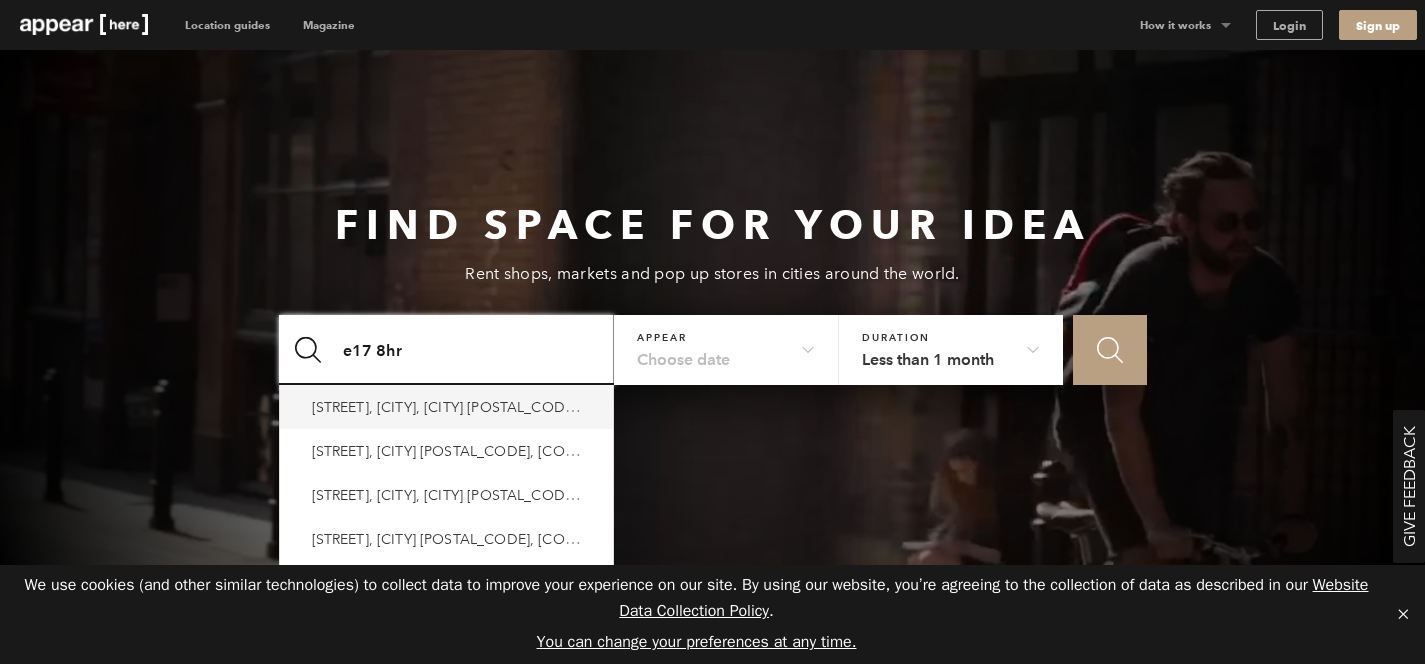 type on "Hoe Street, Walthamstow, London E17 3AY, UK" 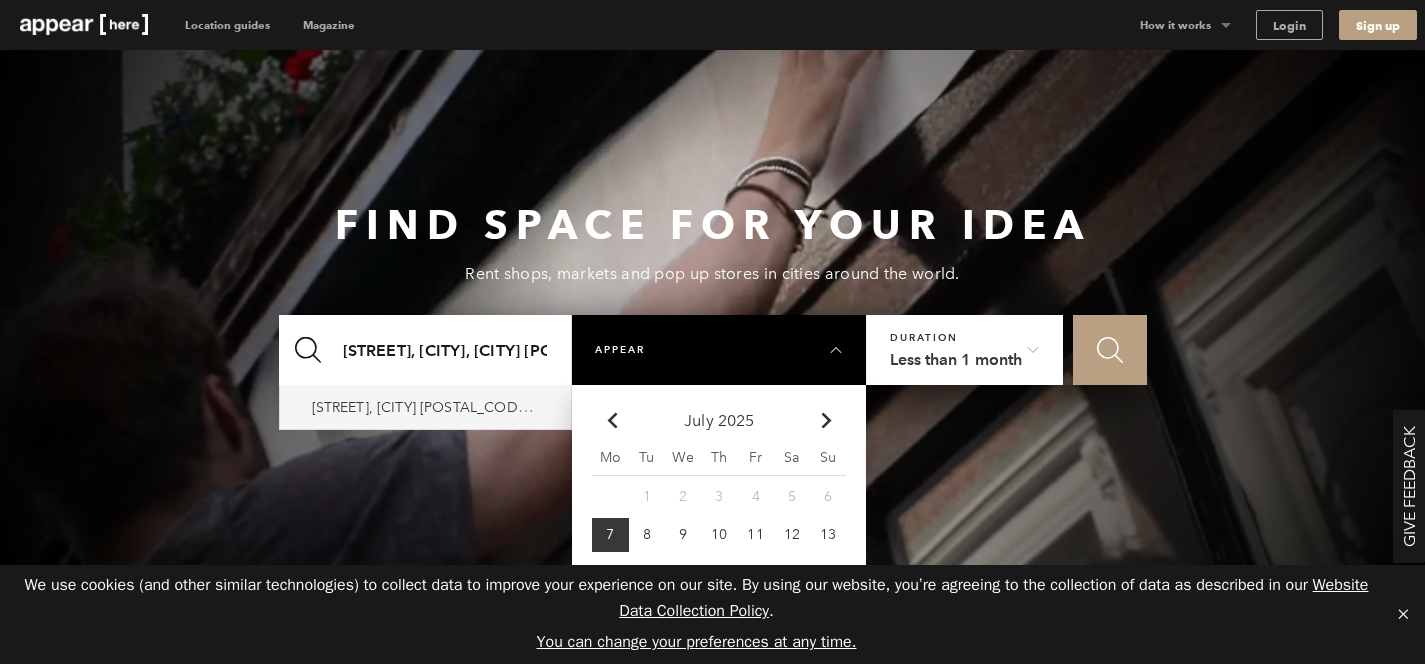 click on "Icon Search" at bounding box center [1109, 350] 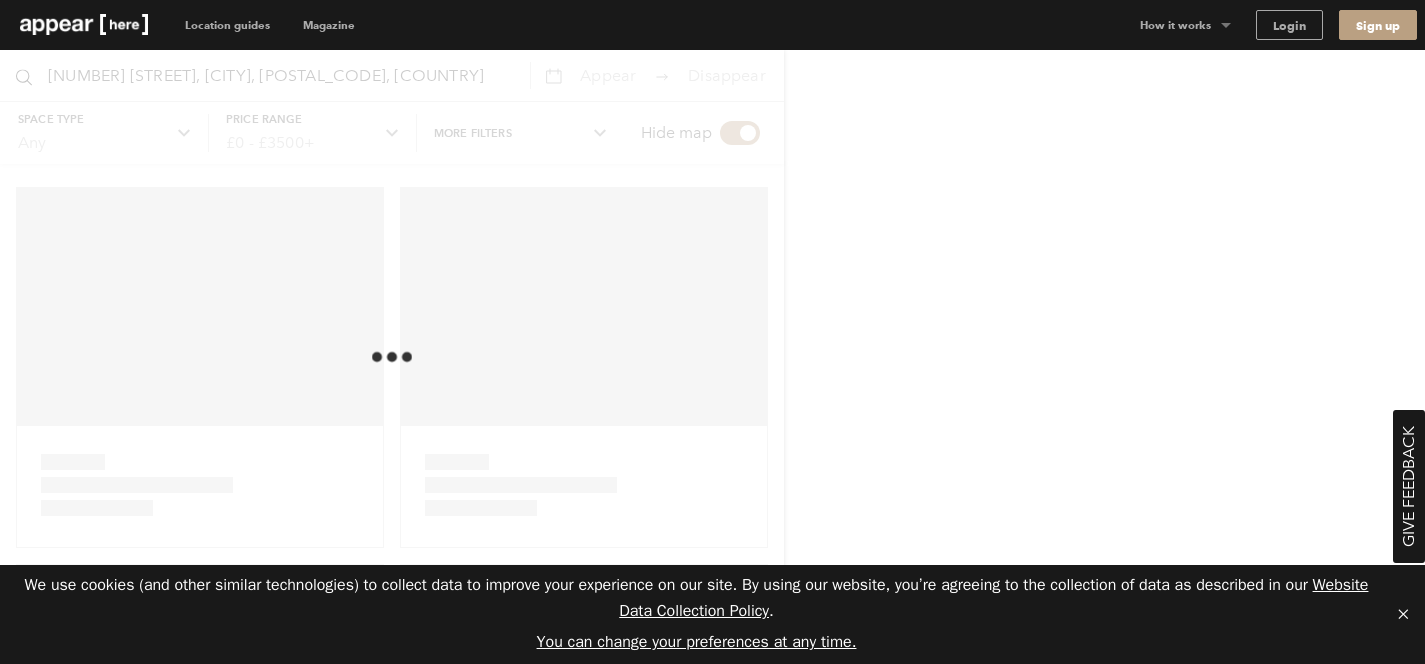 scroll, scrollTop: 0, scrollLeft: 0, axis: both 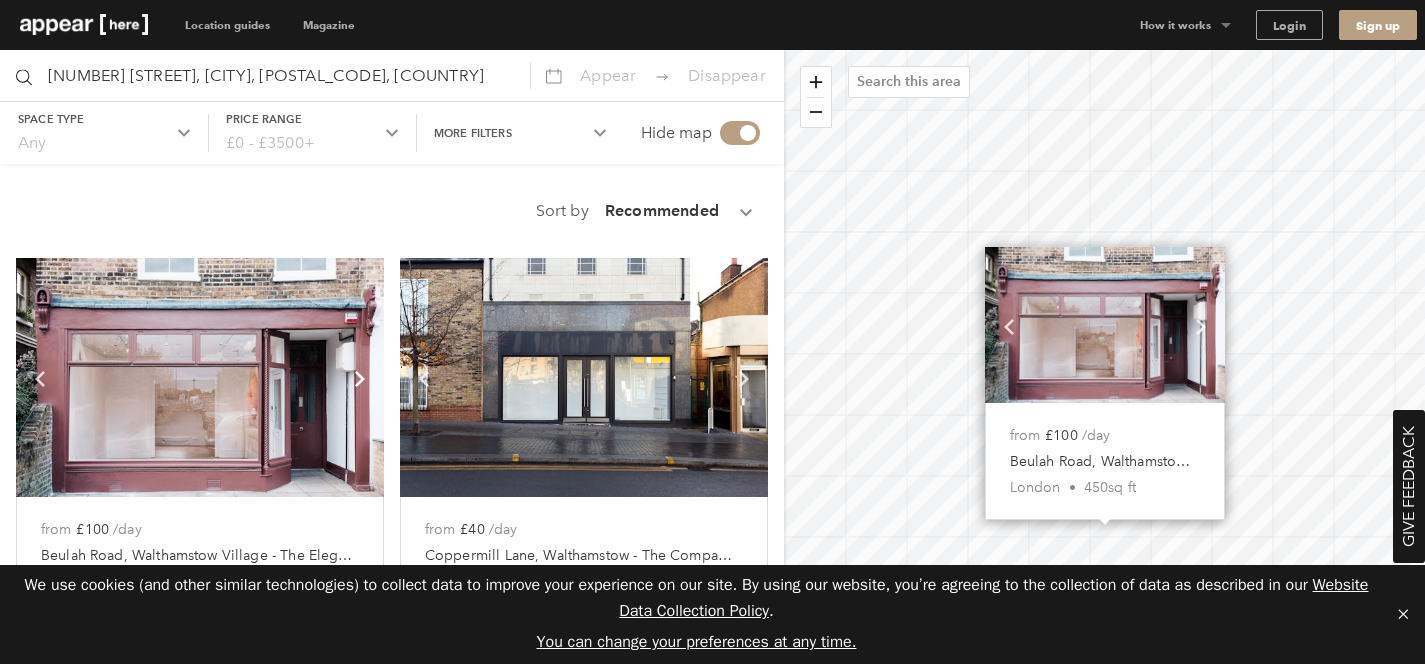 click on "Chevron-up" at bounding box center (360, 379) 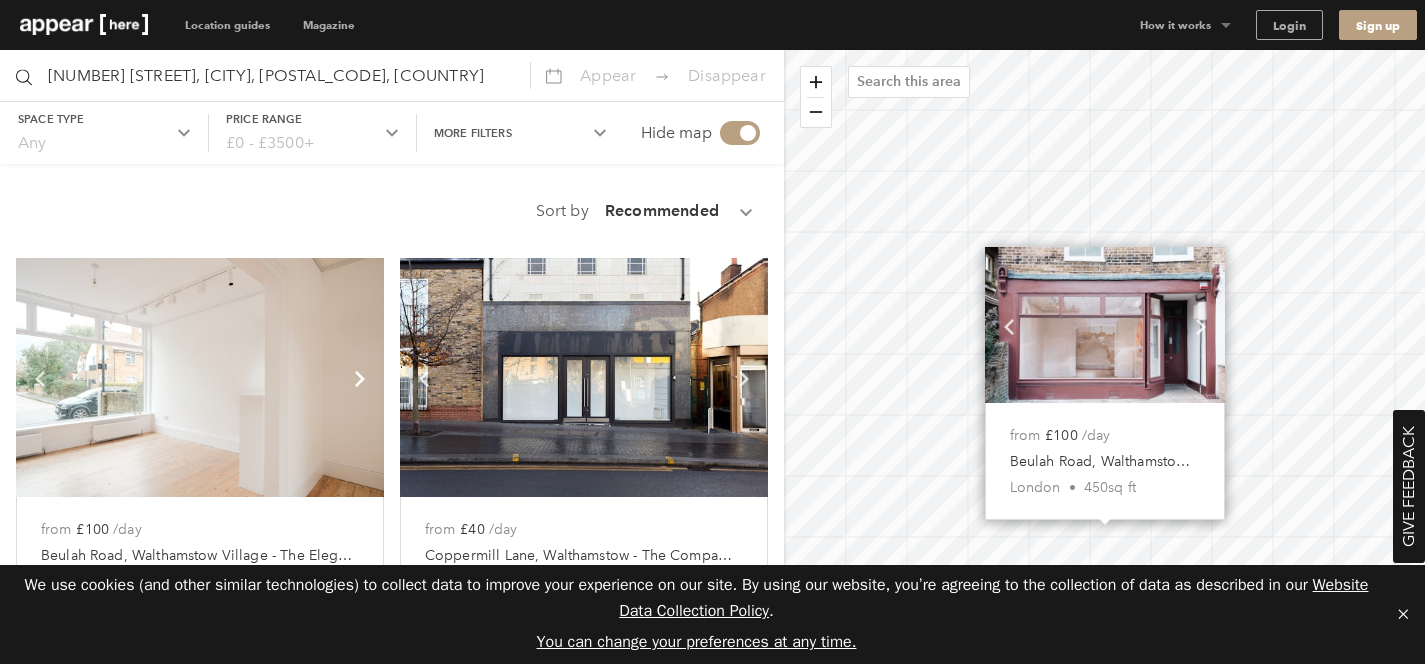click on "Chevron-up" at bounding box center [360, 379] 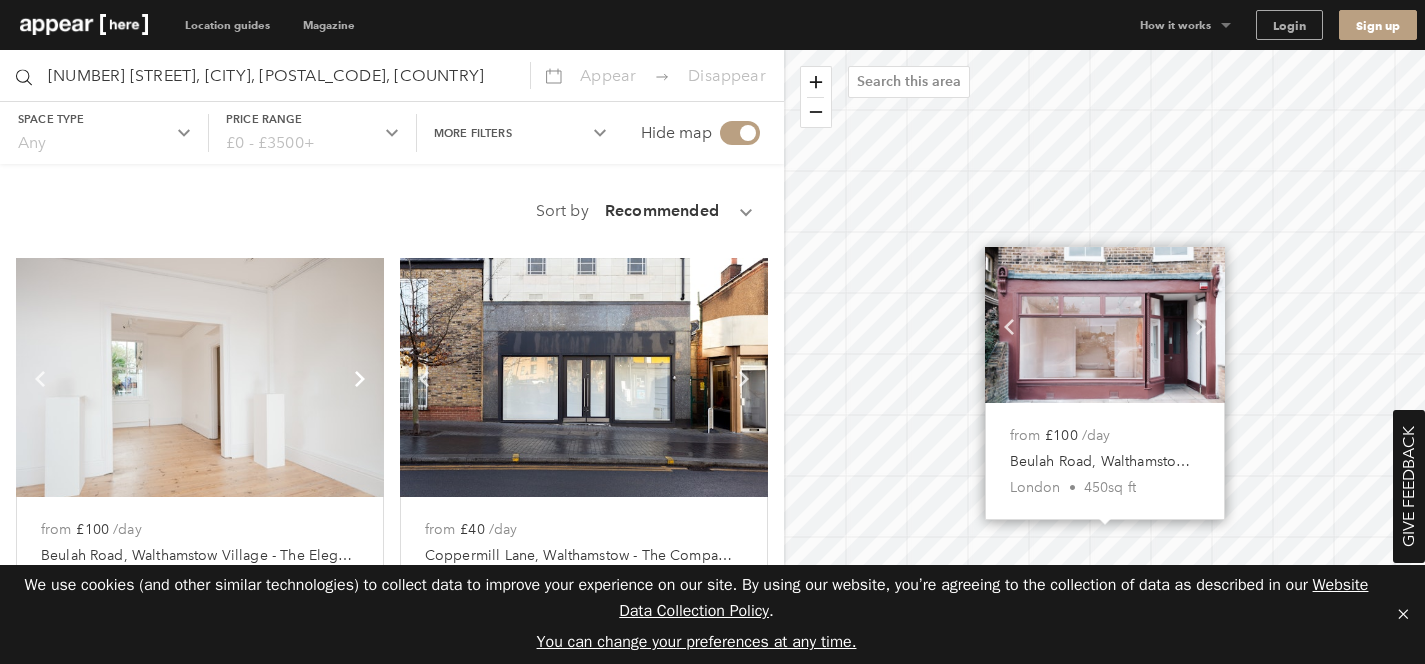 click on "Chevron-up" at bounding box center [360, 379] 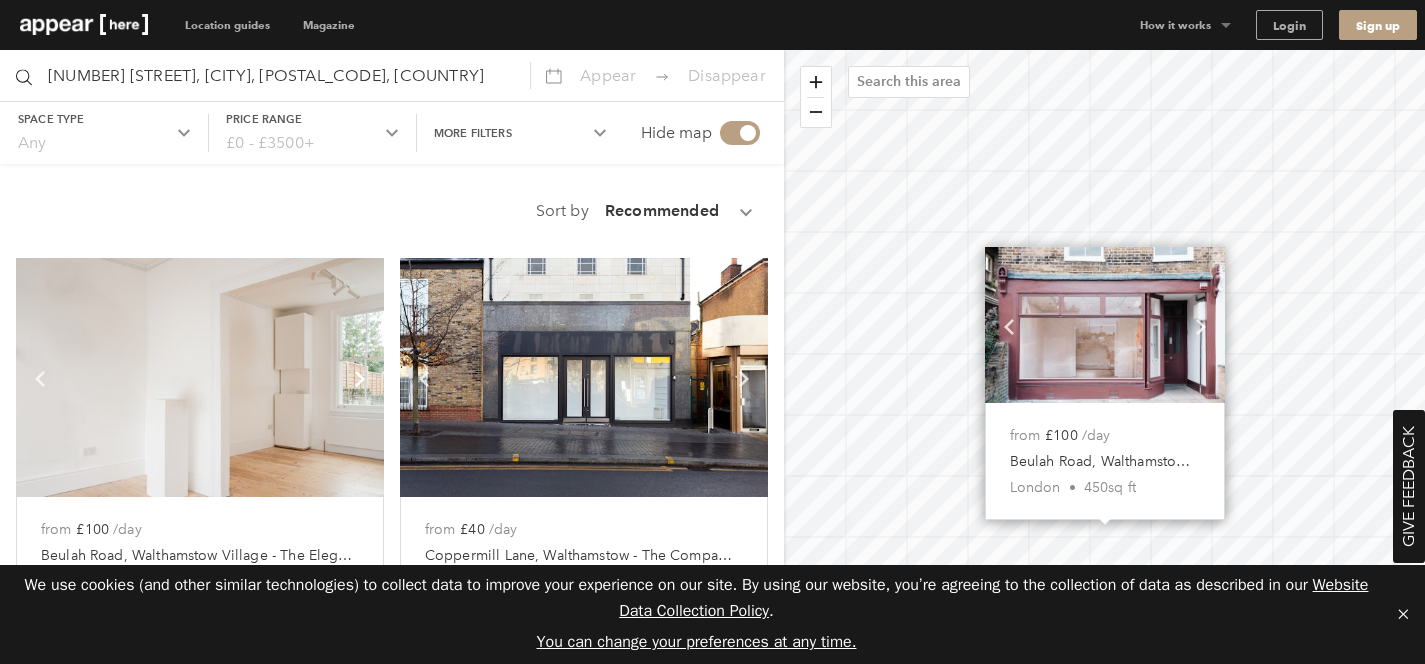 click on "Chevron-up" at bounding box center [360, 379] 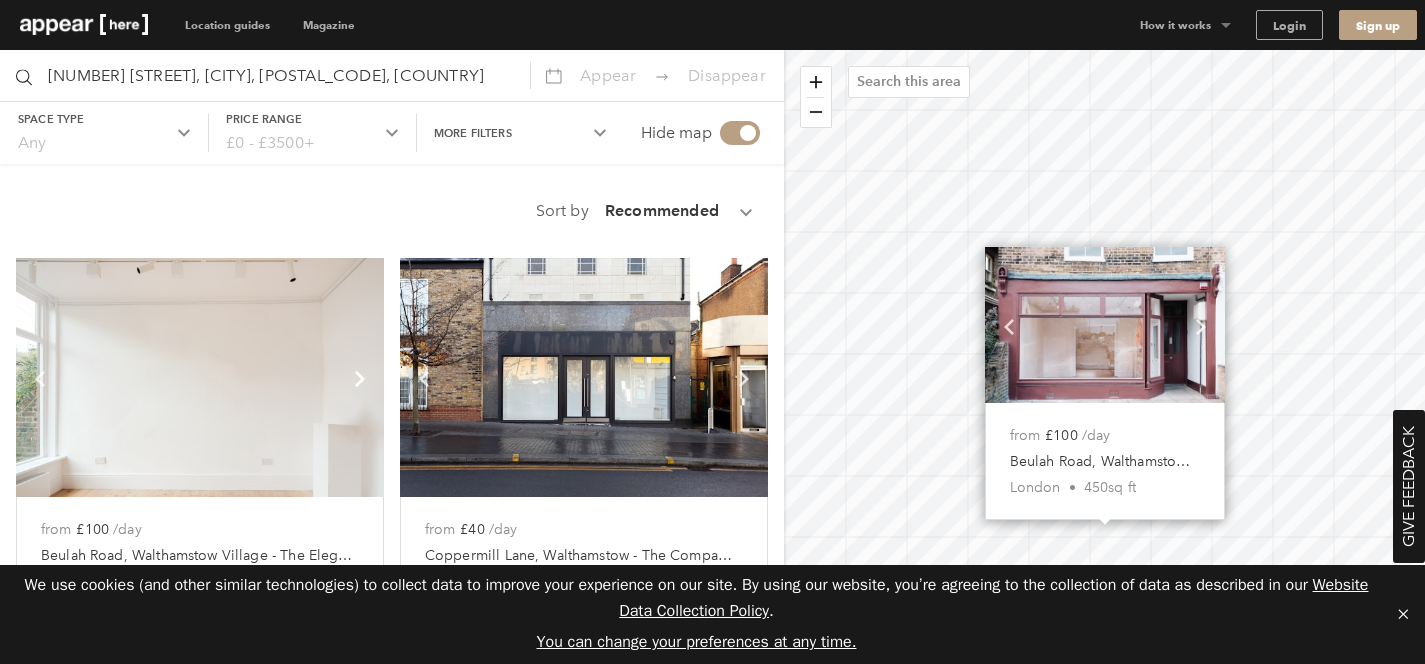 click on "Chevron-up" at bounding box center [360, 379] 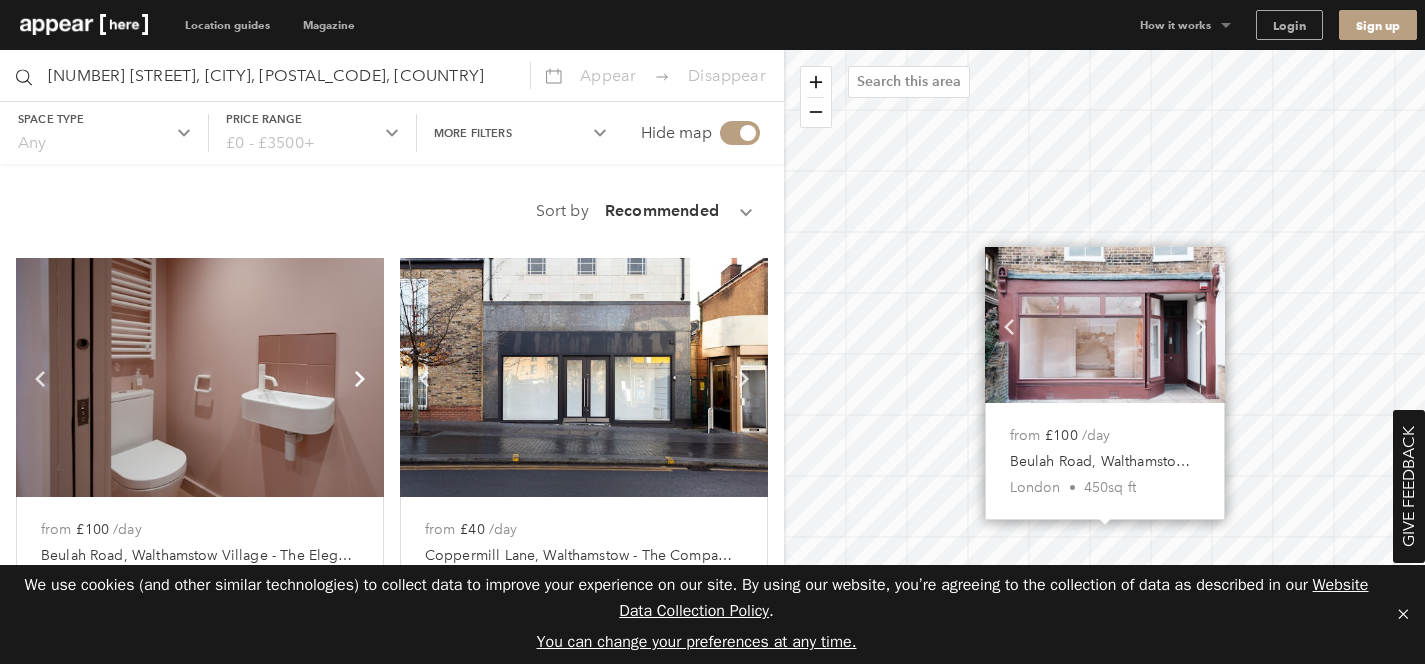 scroll, scrollTop: 200, scrollLeft: 0, axis: vertical 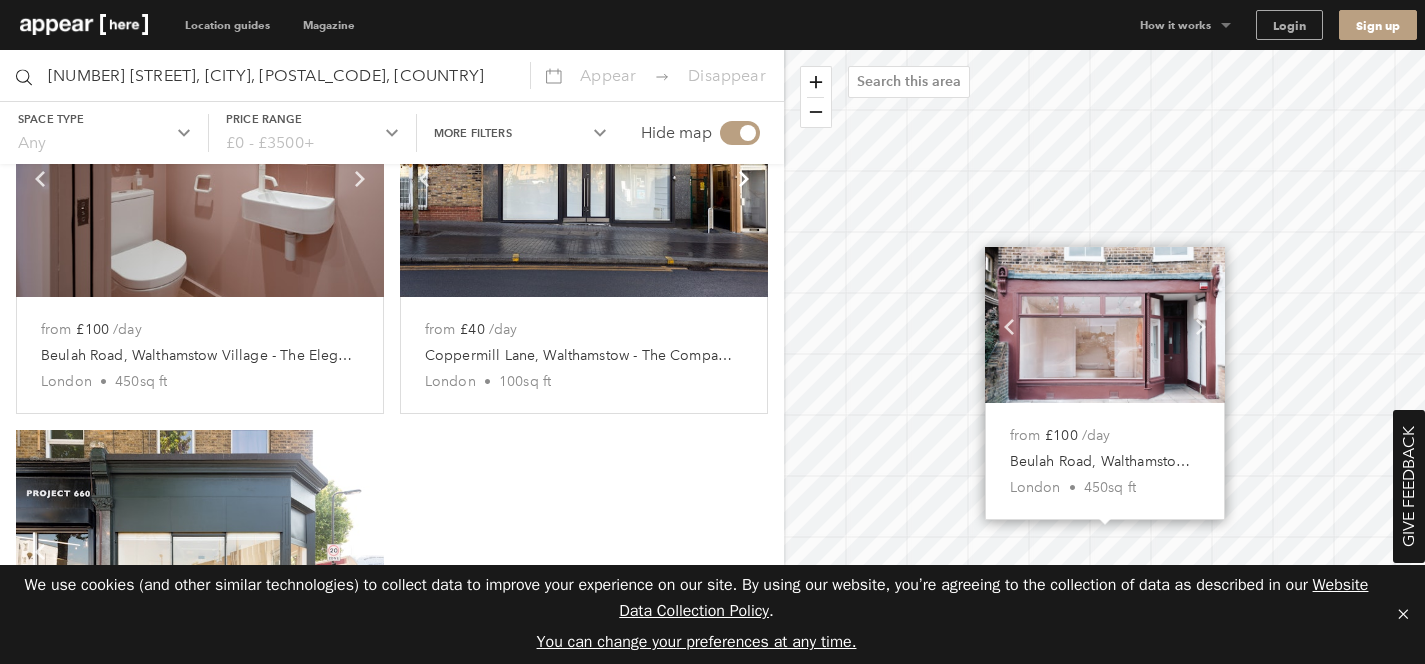click on "Chevron-up" at bounding box center [360, 179] 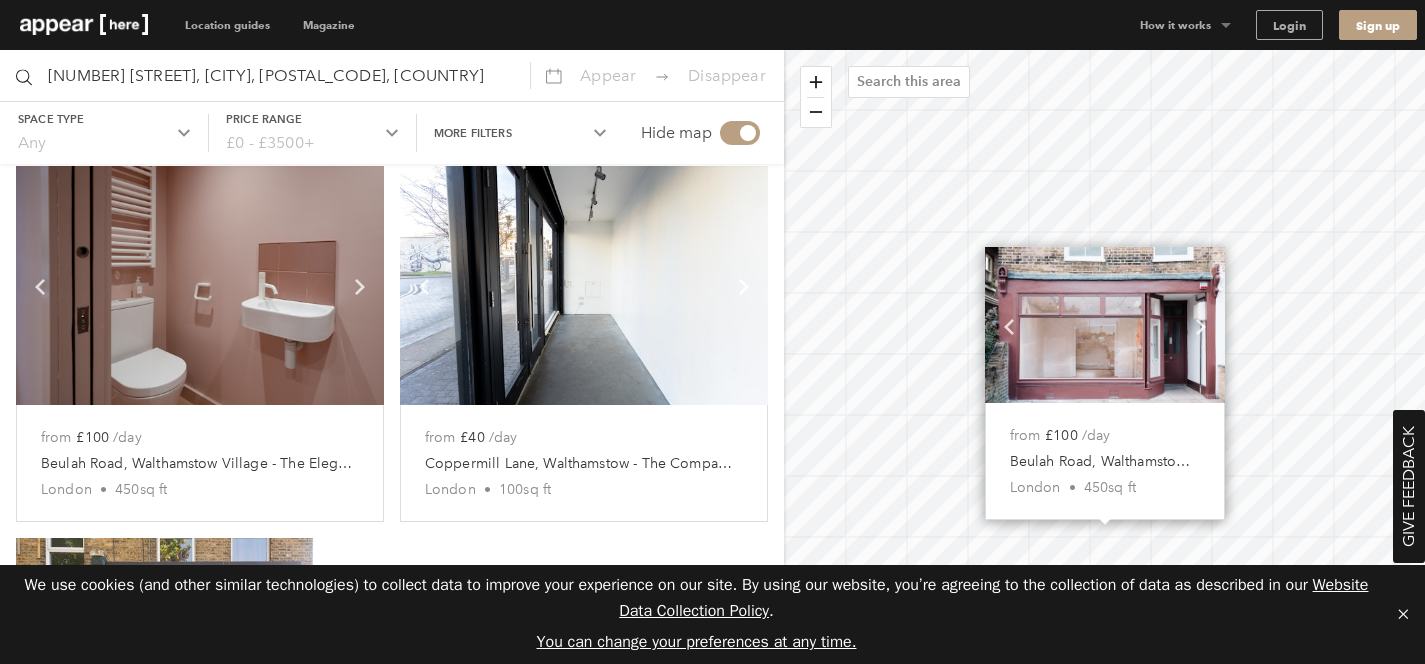 scroll, scrollTop: 93, scrollLeft: 0, axis: vertical 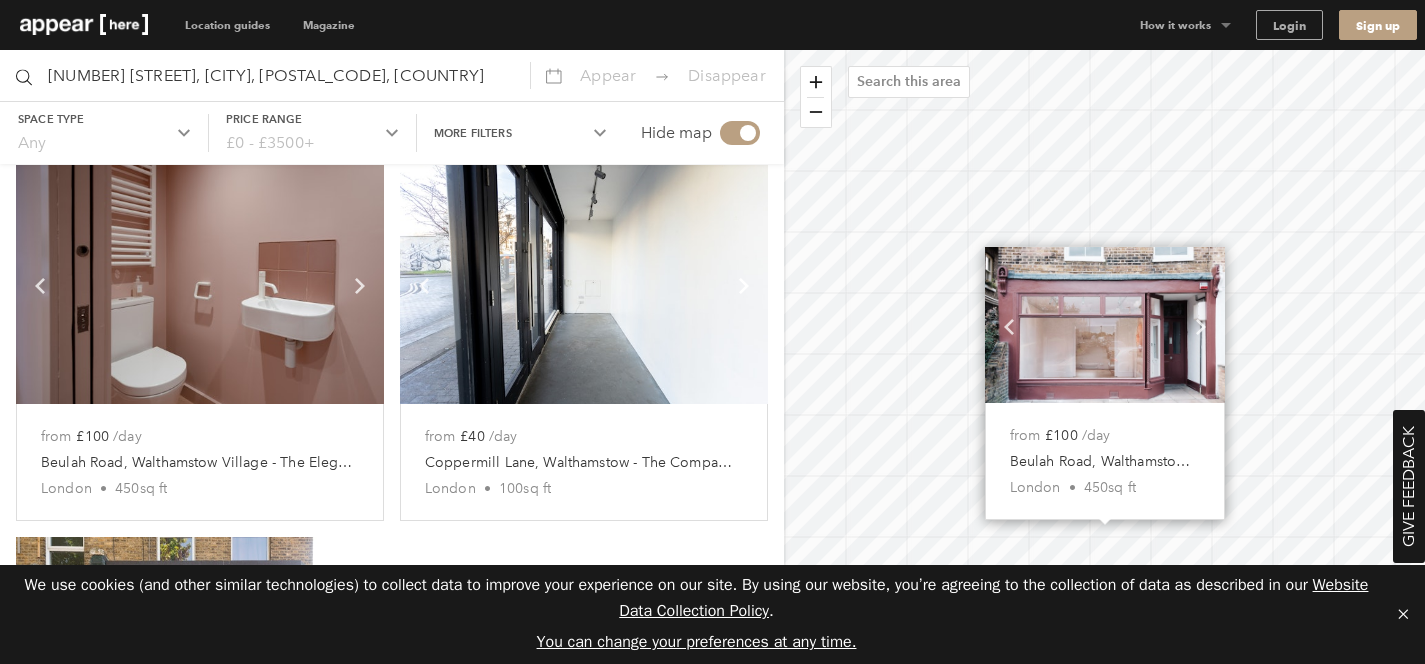 click on "Chevron-up" at bounding box center (360, 286) 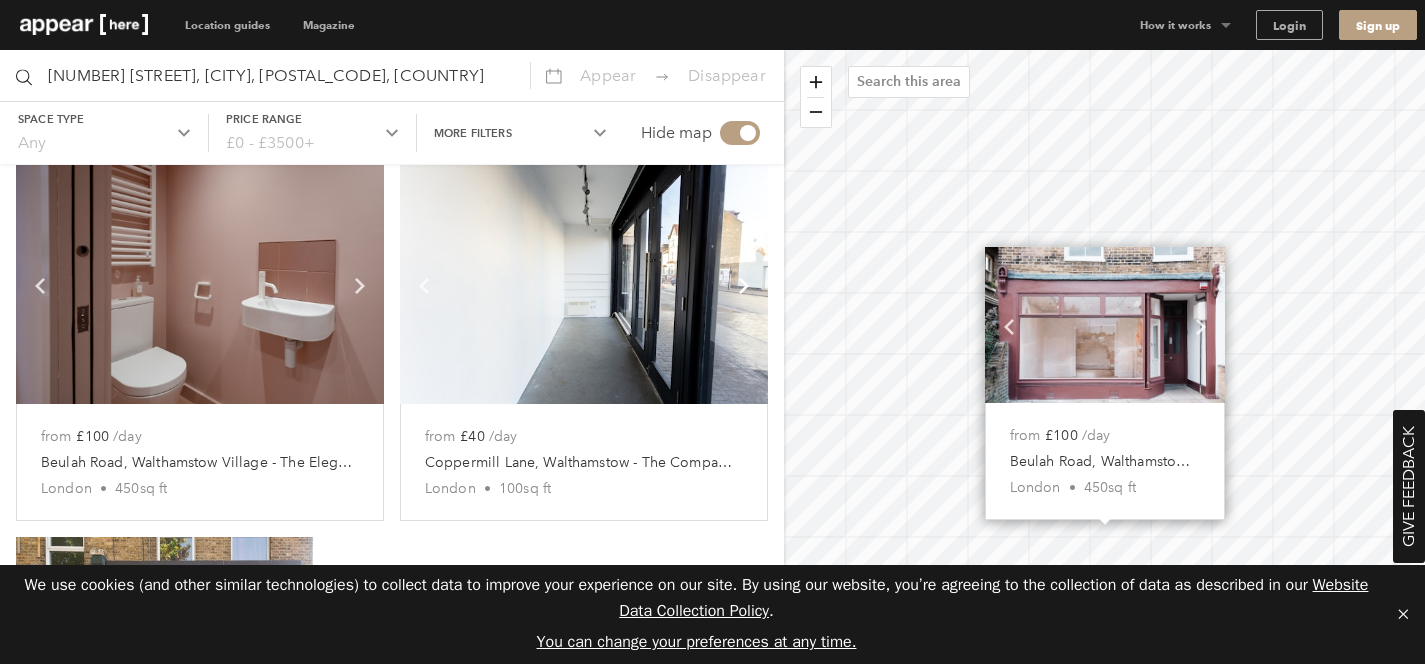 click at bounding box center [360, 286] 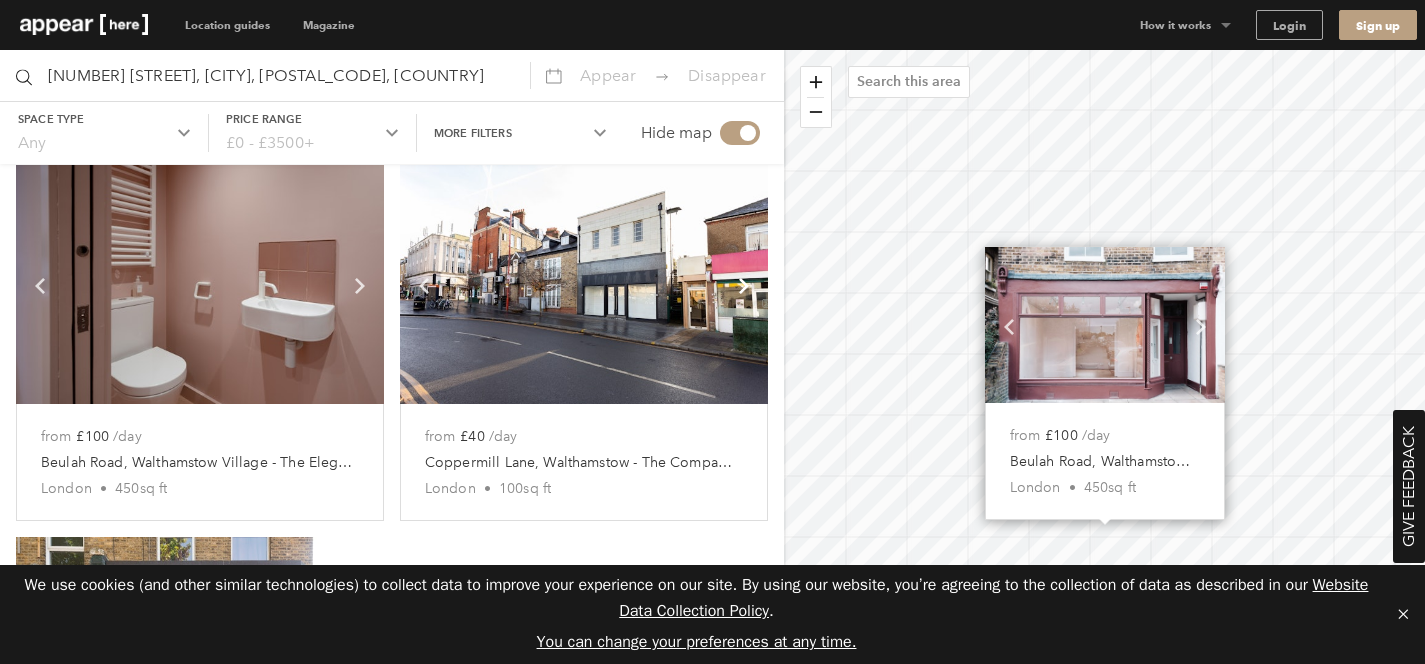 click at bounding box center [360, 286] 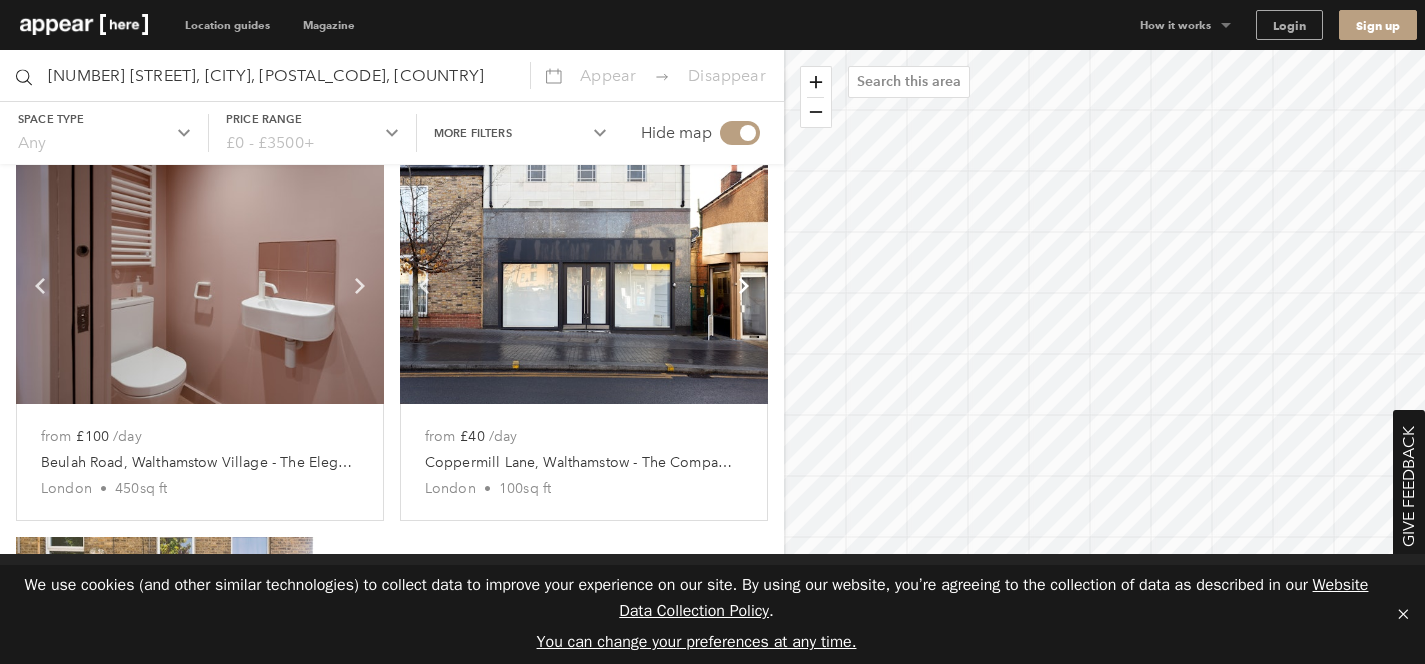click at bounding box center [360, 286] 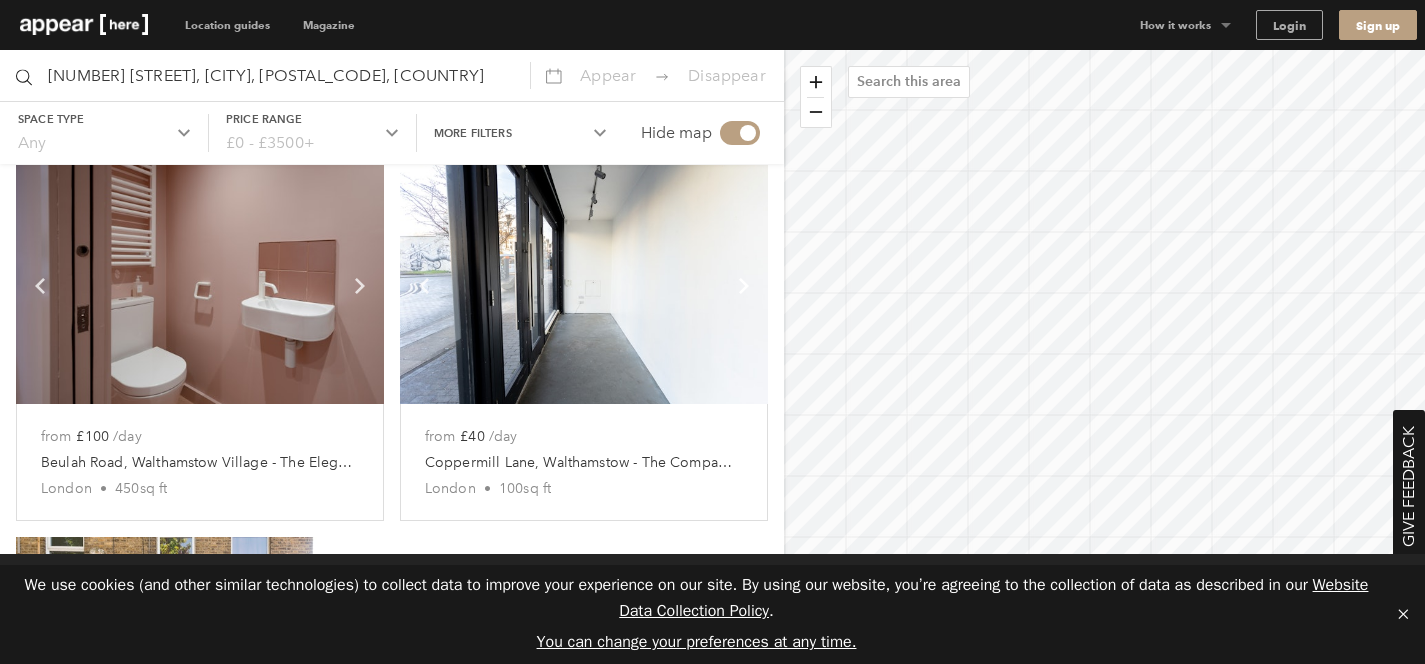 click at bounding box center (360, 286) 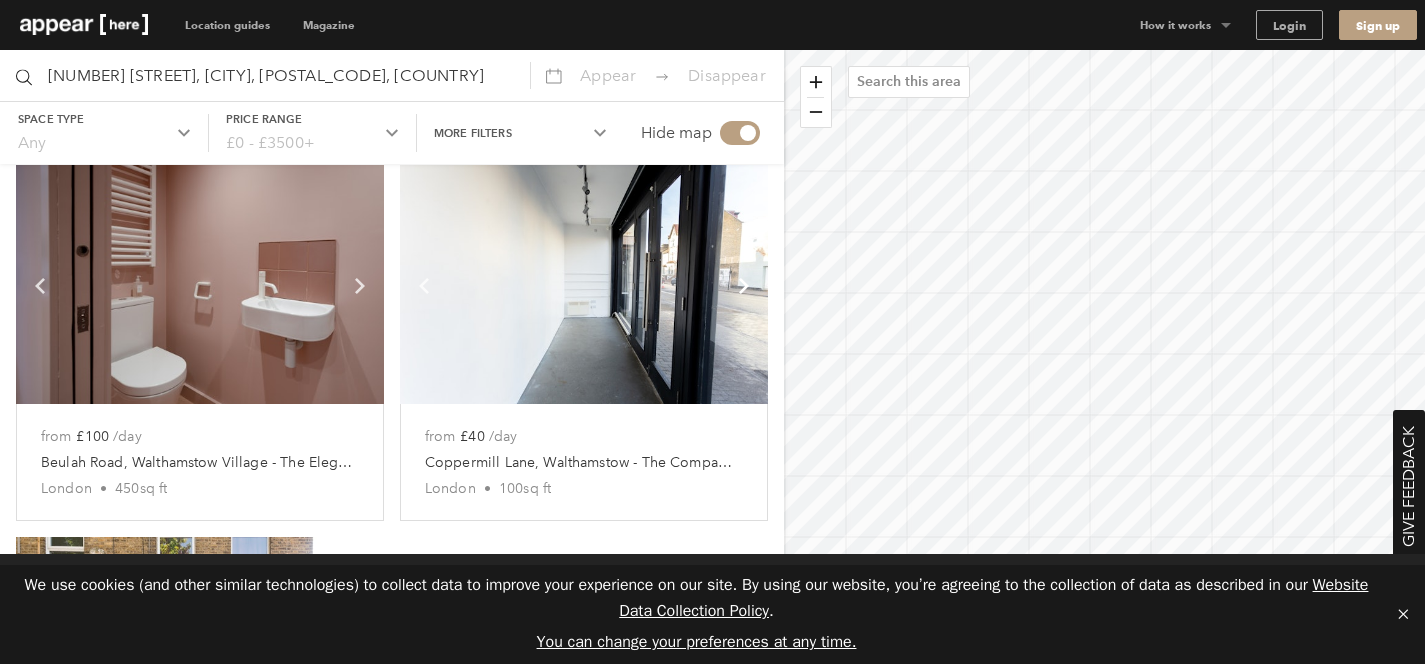 click at bounding box center [360, 286] 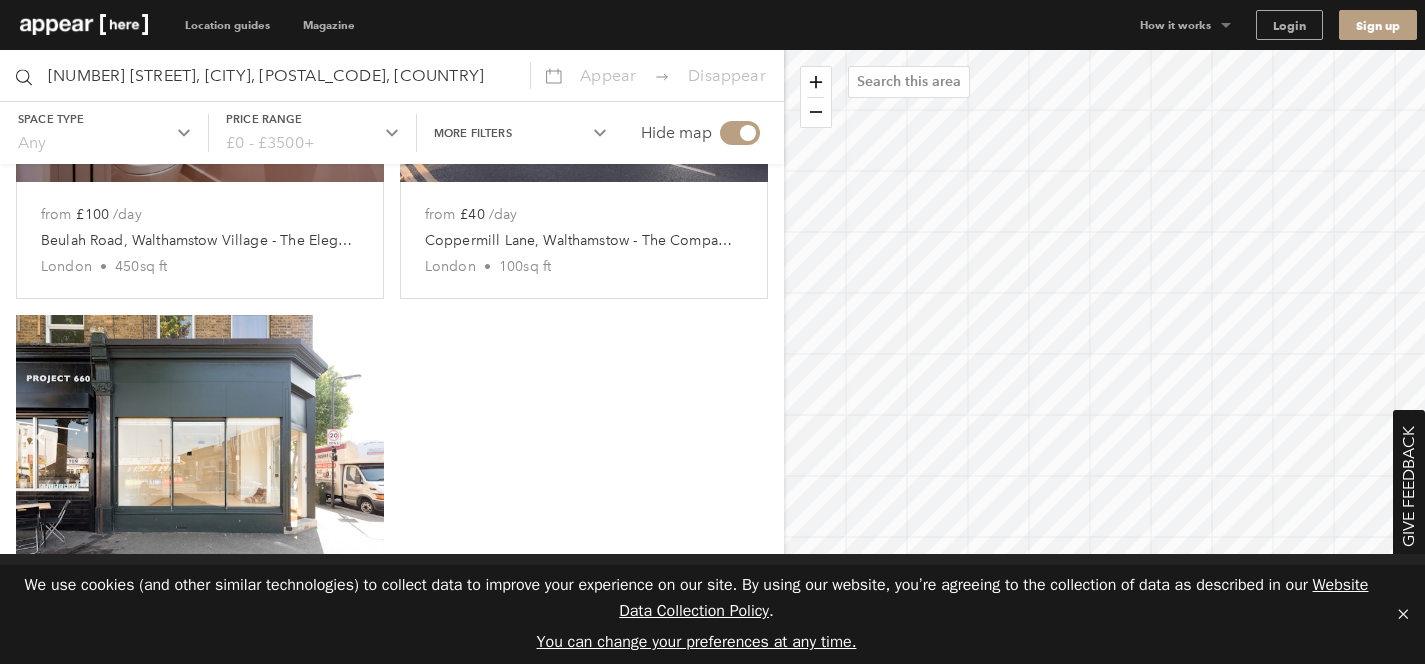 scroll, scrollTop: 345, scrollLeft: 0, axis: vertical 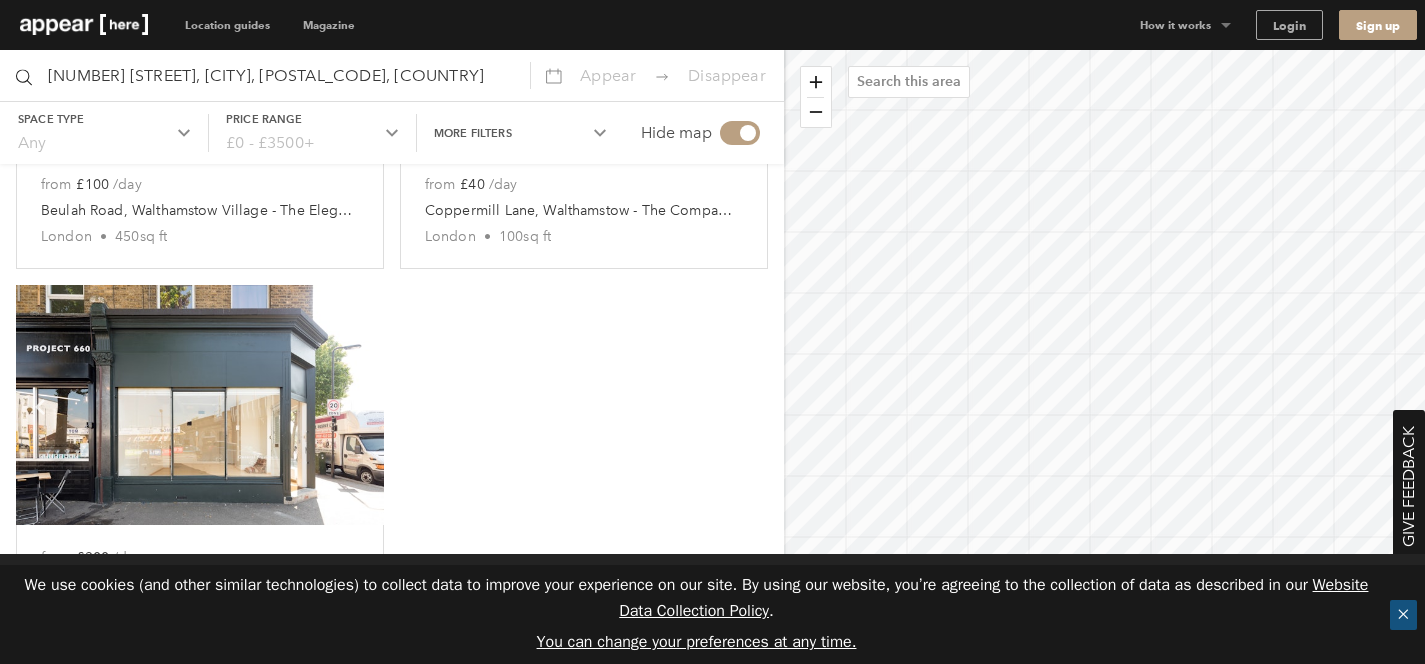 click on "✕" at bounding box center [1403, 615] 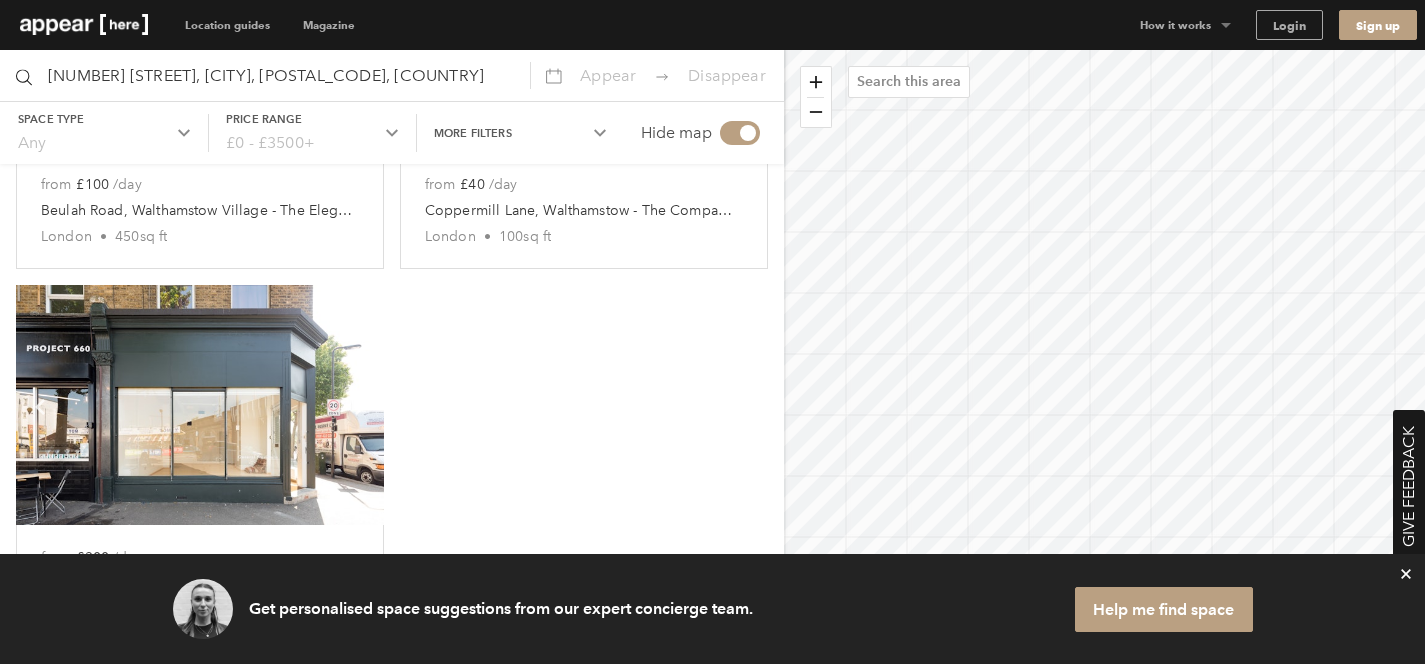 click at bounding box center (200, 404) 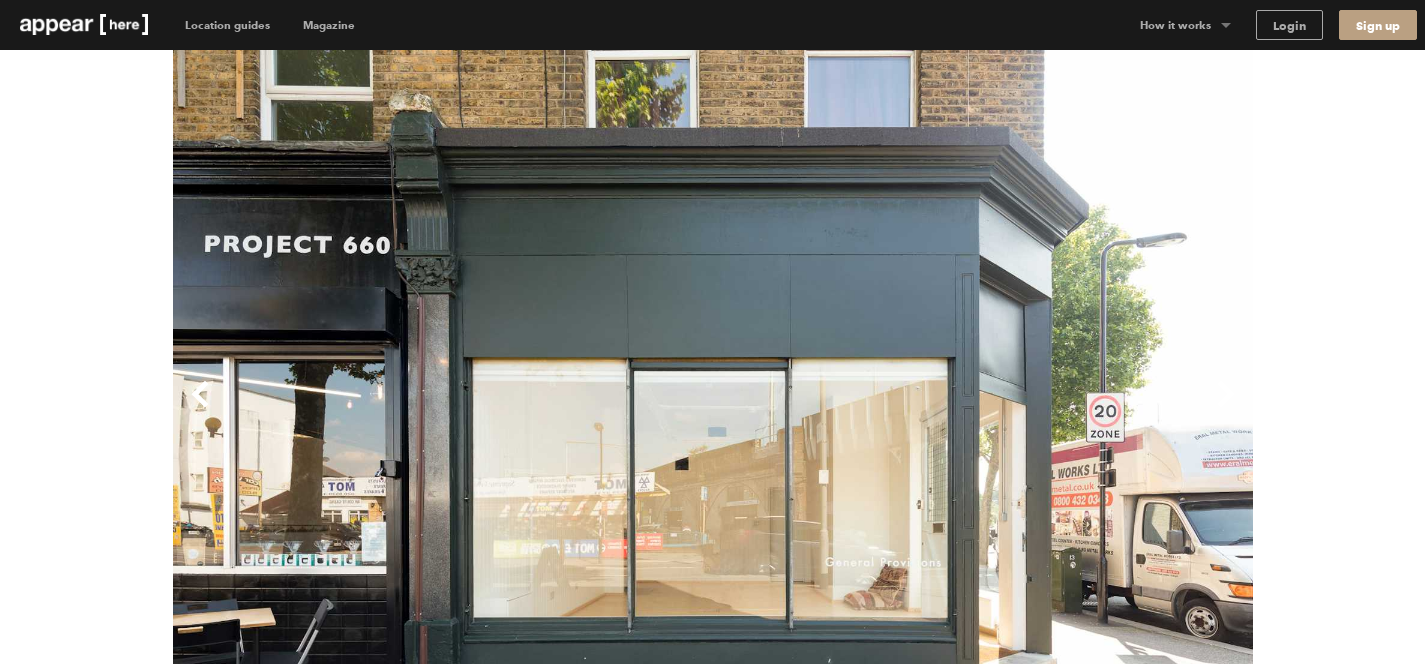 scroll, scrollTop: 0, scrollLeft: 0, axis: both 